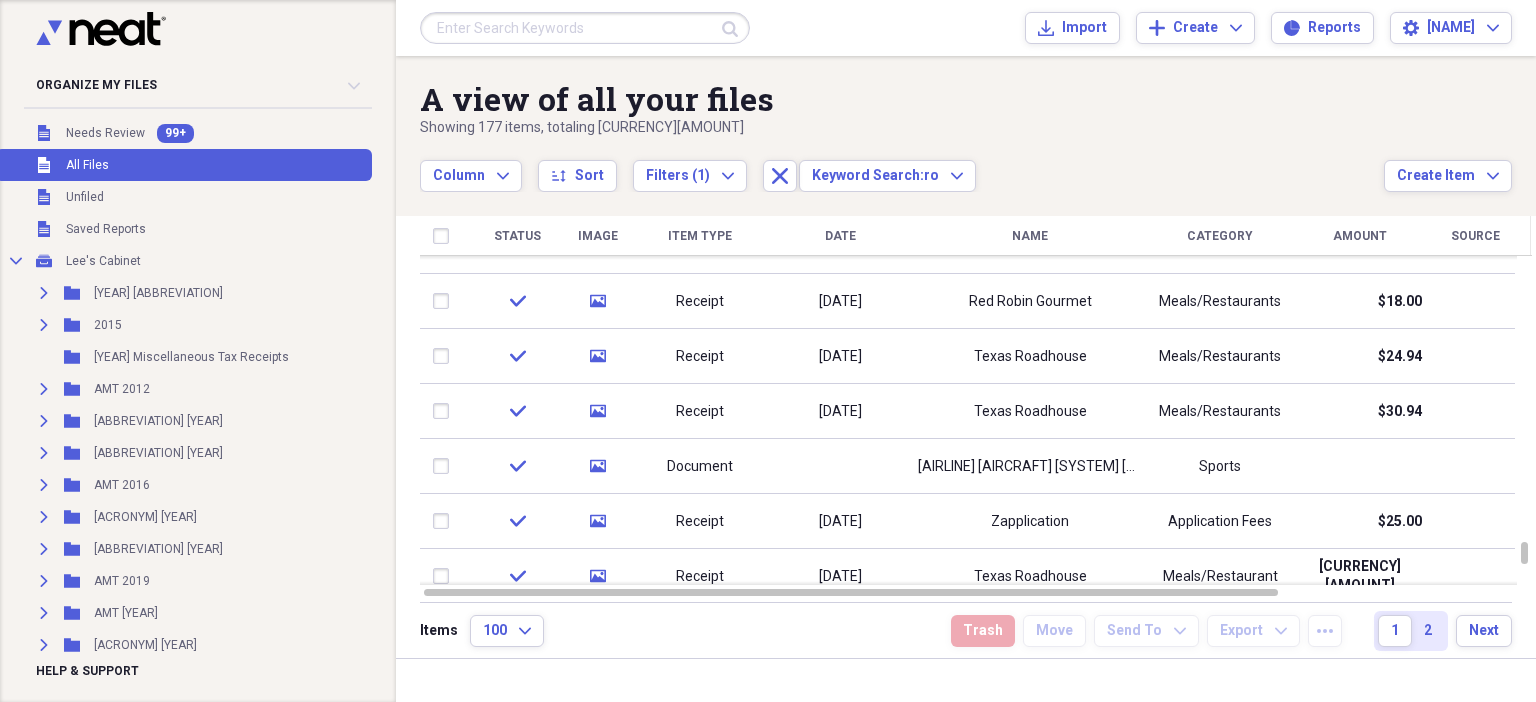 scroll, scrollTop: 0, scrollLeft: 0, axis: both 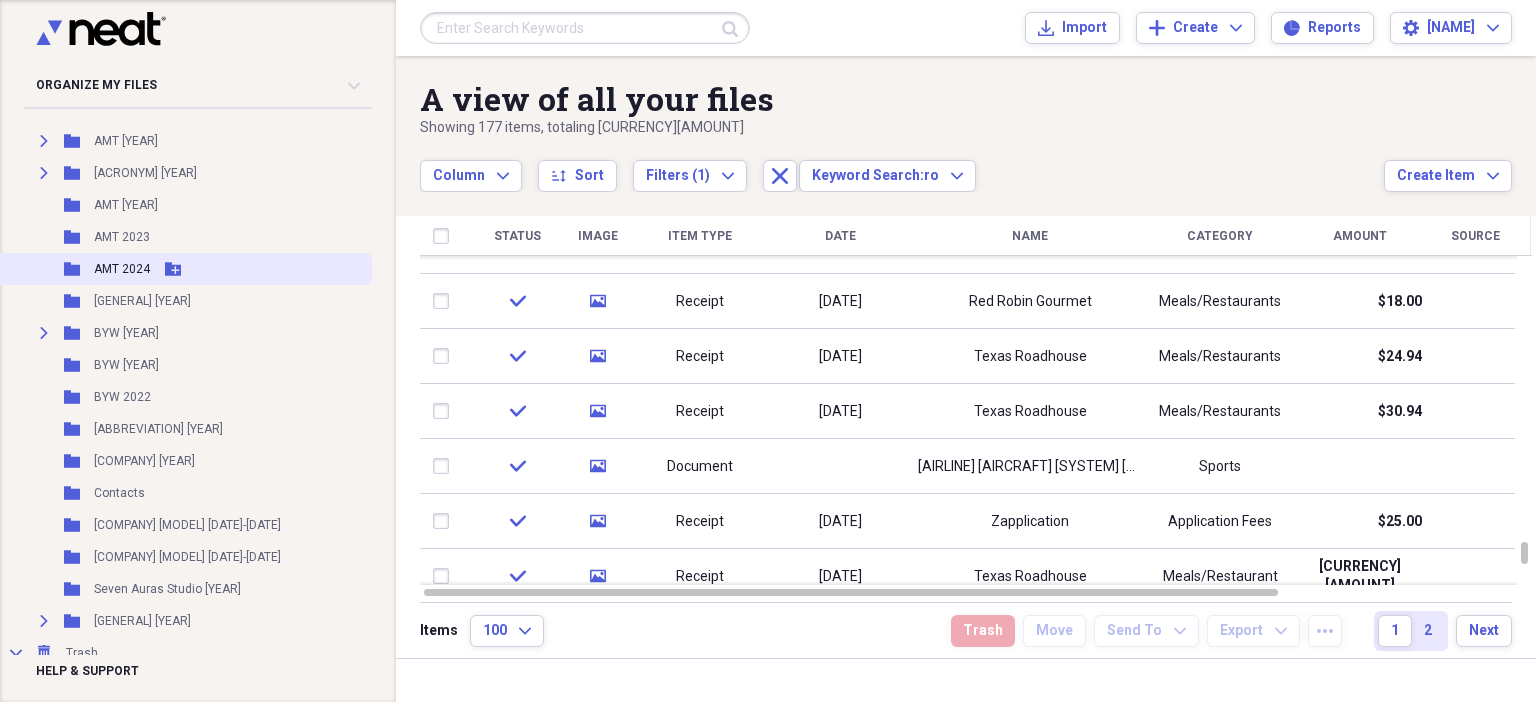 click on "Folder [ACRONYM] [YEAR] Add Folder" at bounding box center (184, 269) 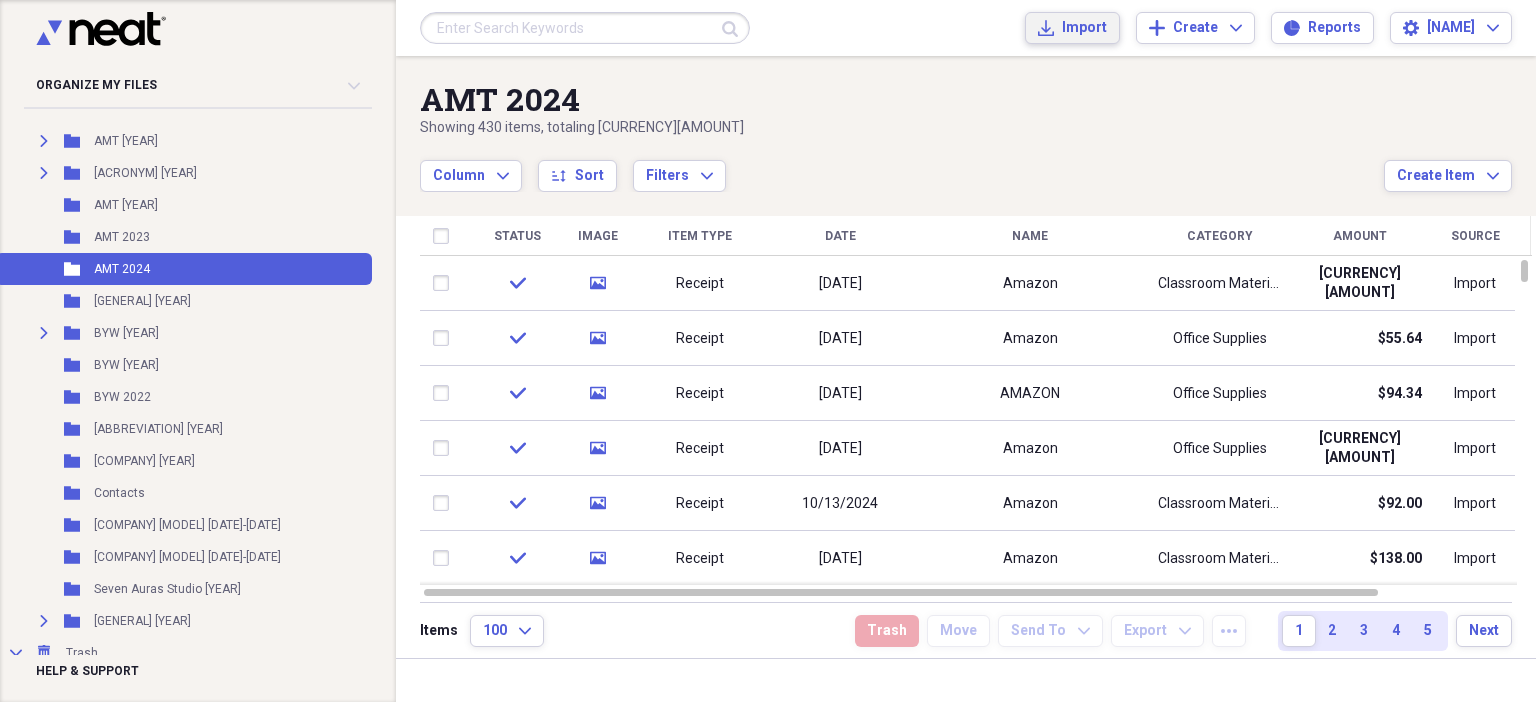 click on "Import Import" at bounding box center [1072, 28] 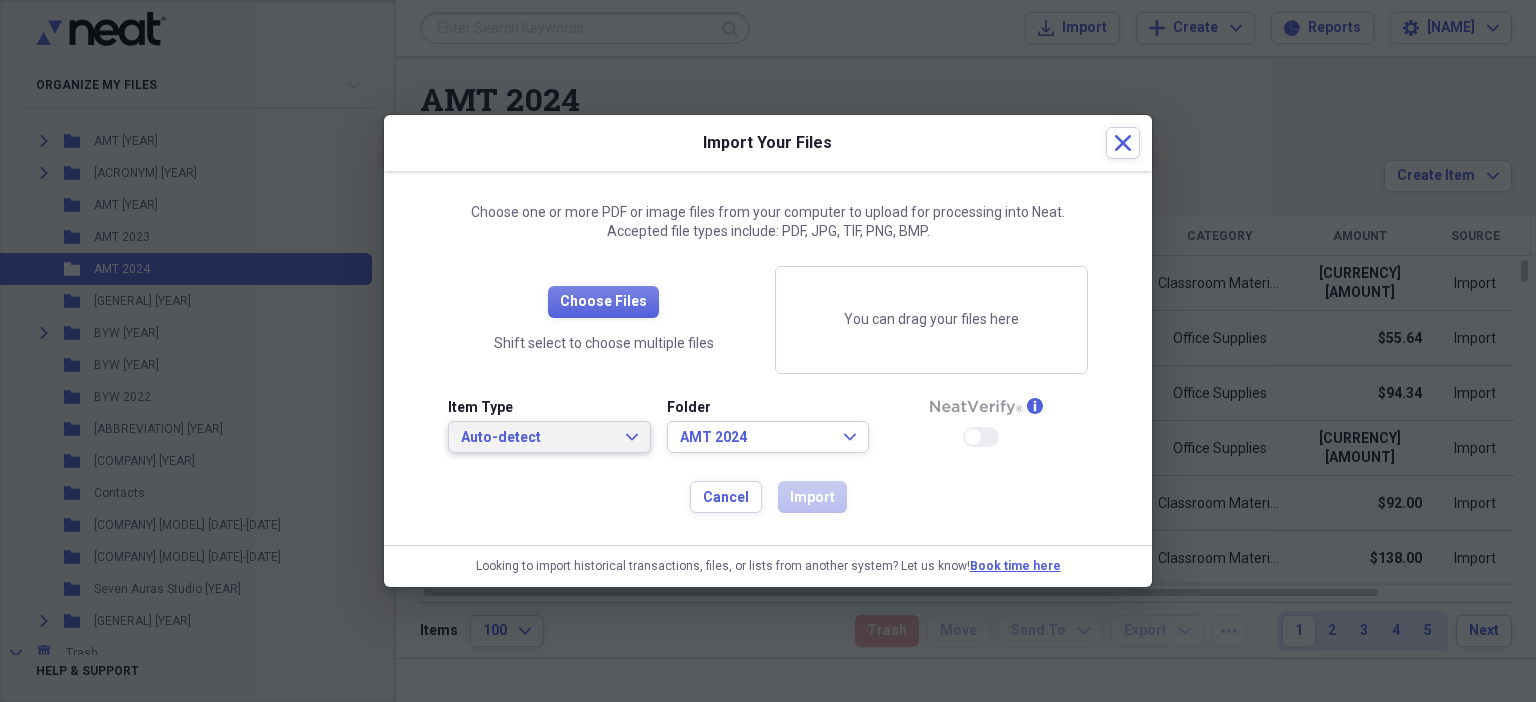 click on "Expand" 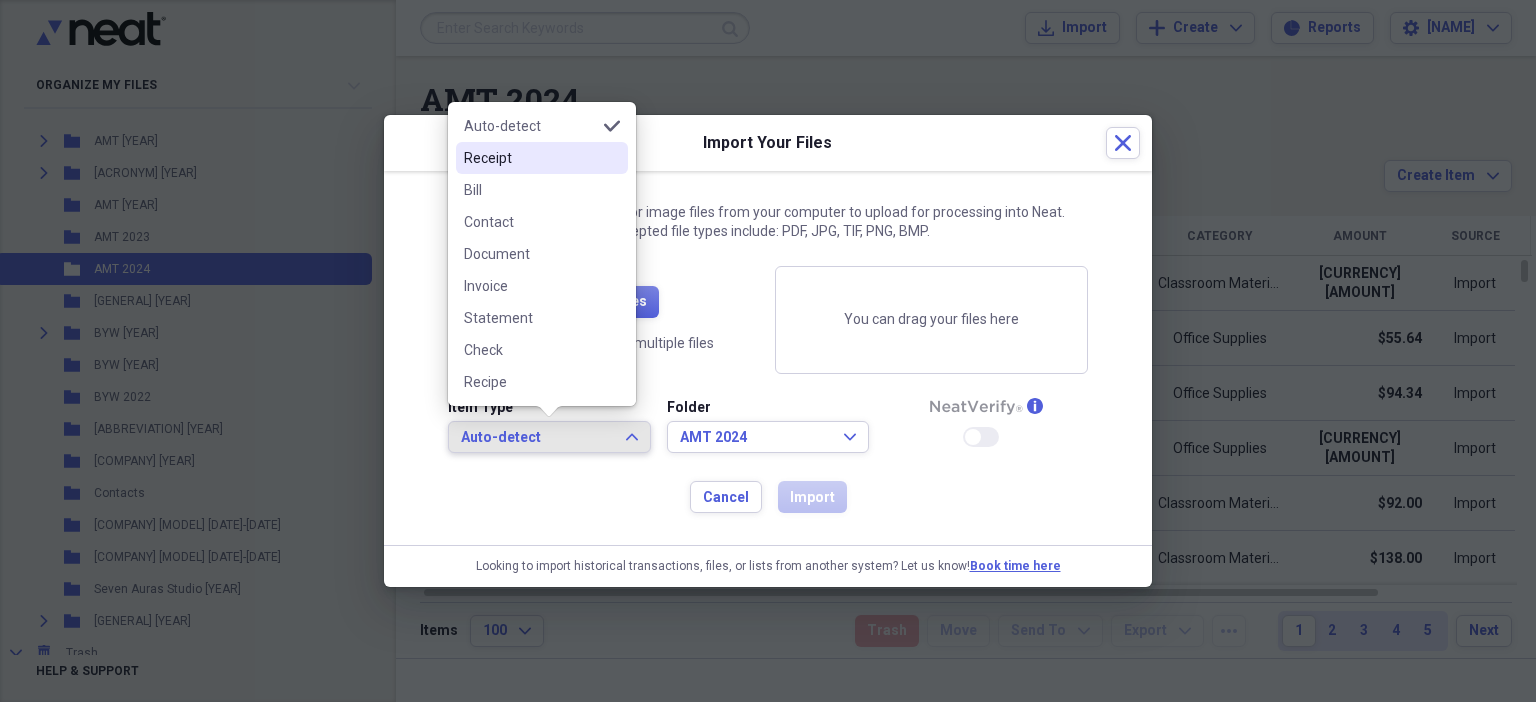 click on "Receipt" at bounding box center (530, 158) 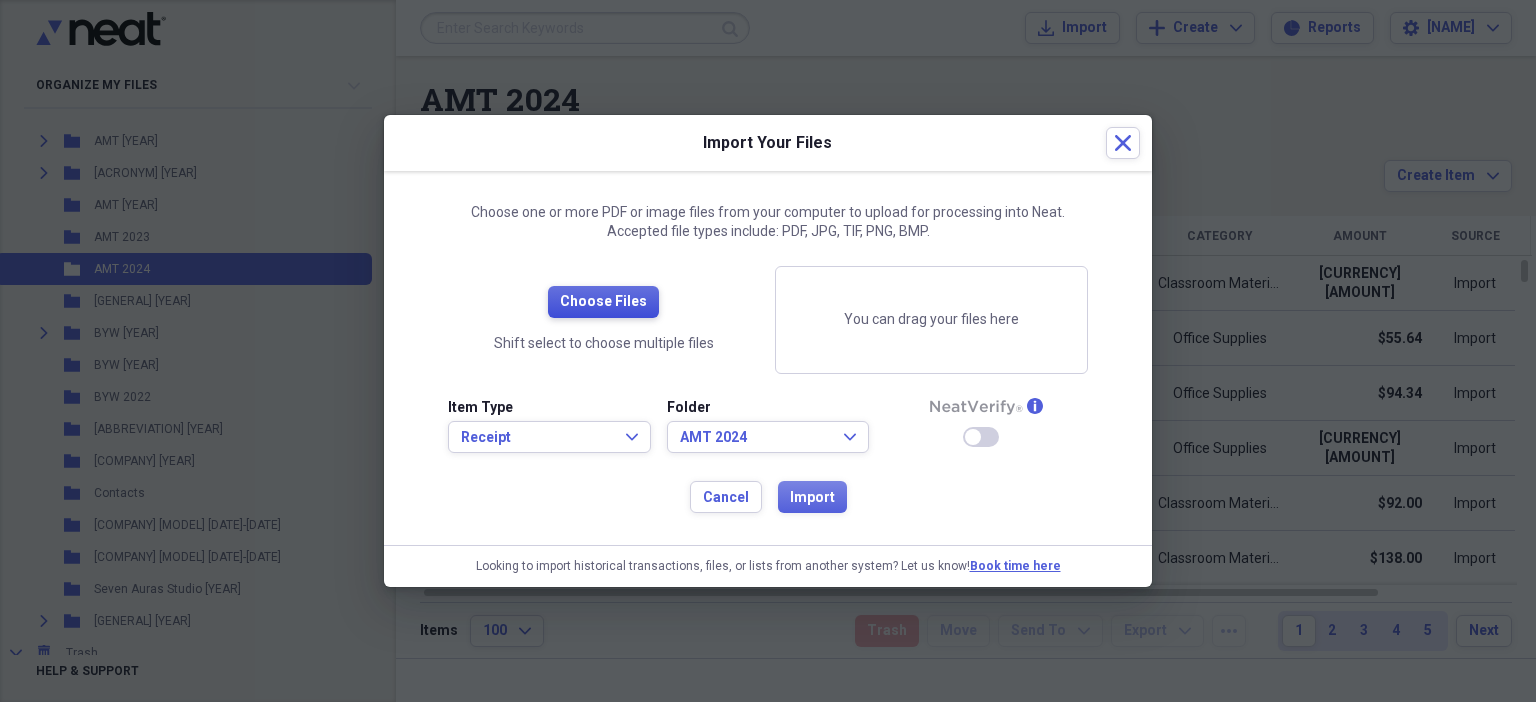 click on "Choose Files" at bounding box center (603, 302) 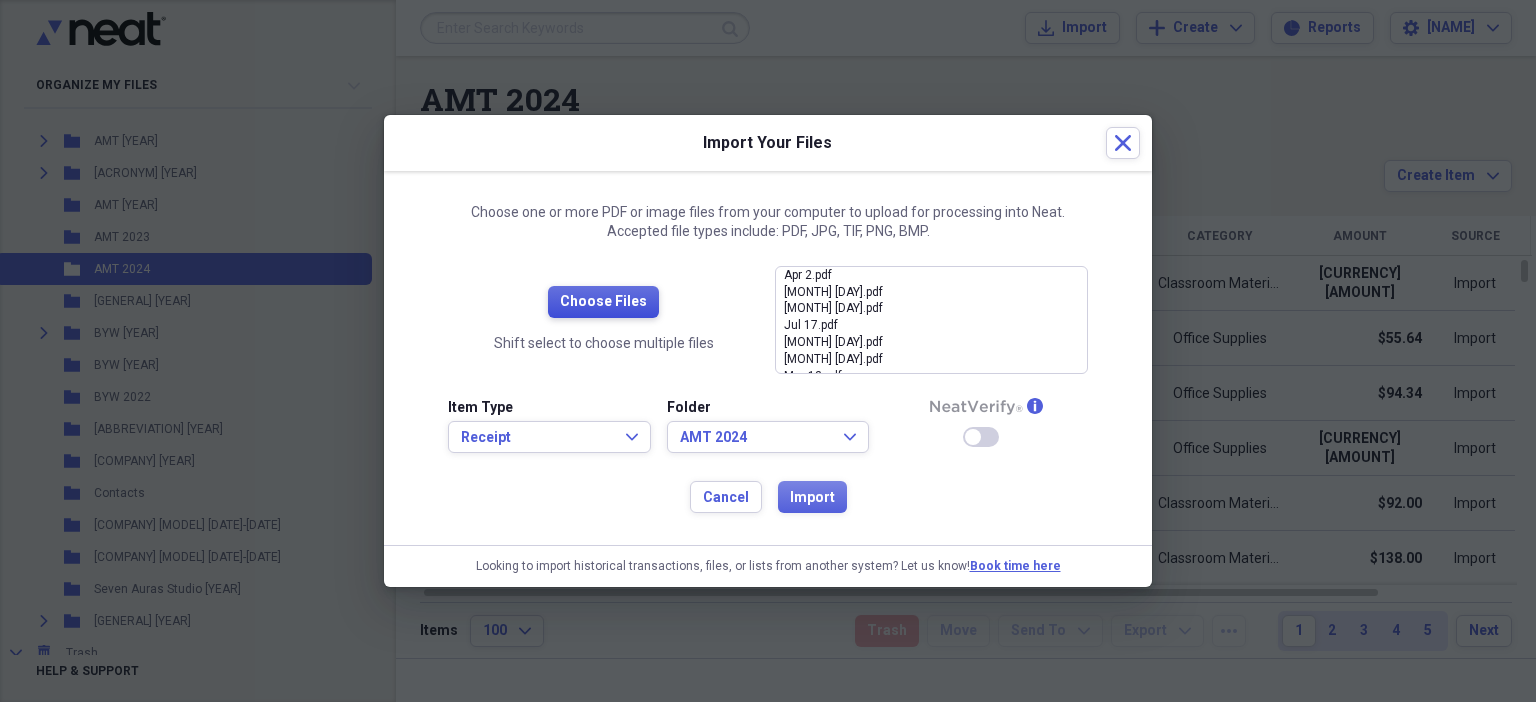 click on "Choose Files" at bounding box center (603, 302) 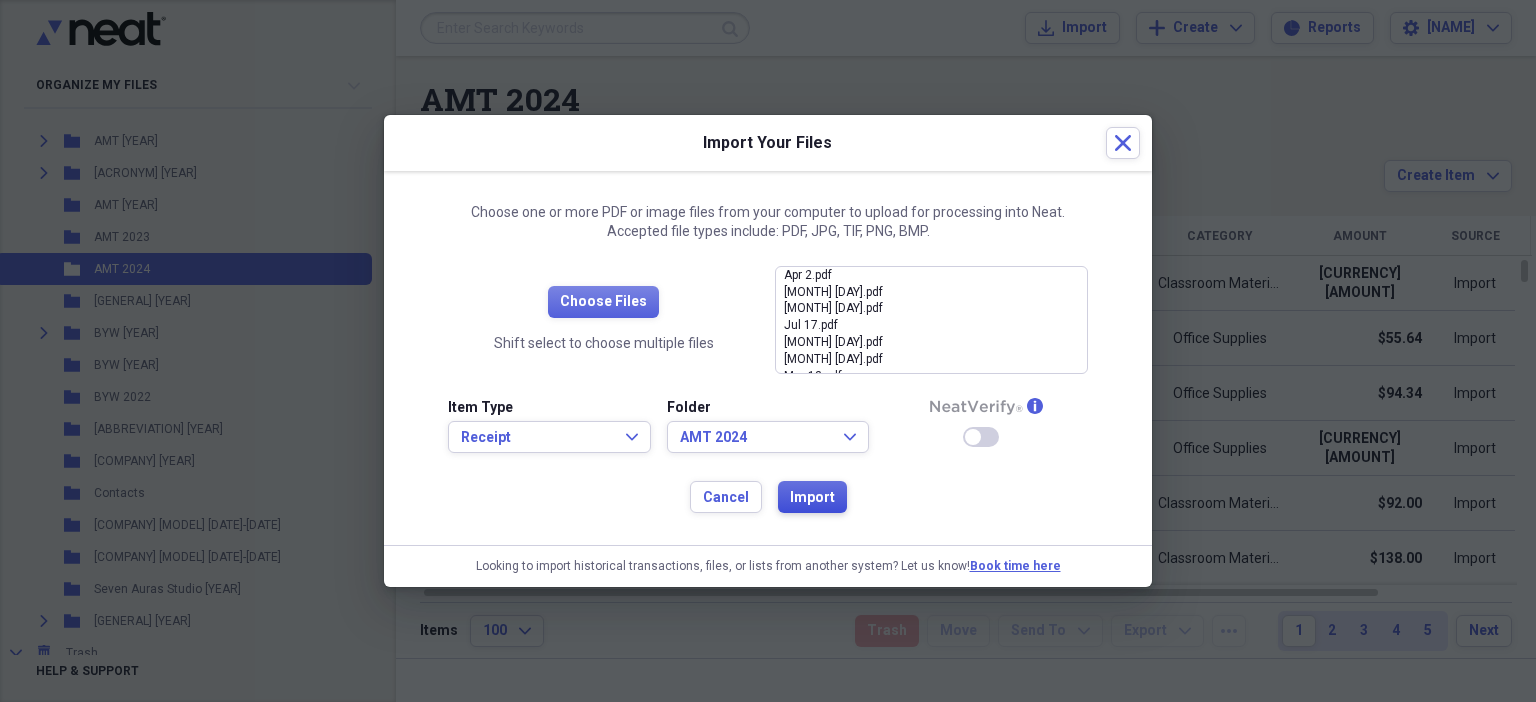 click on "Import" at bounding box center [812, 498] 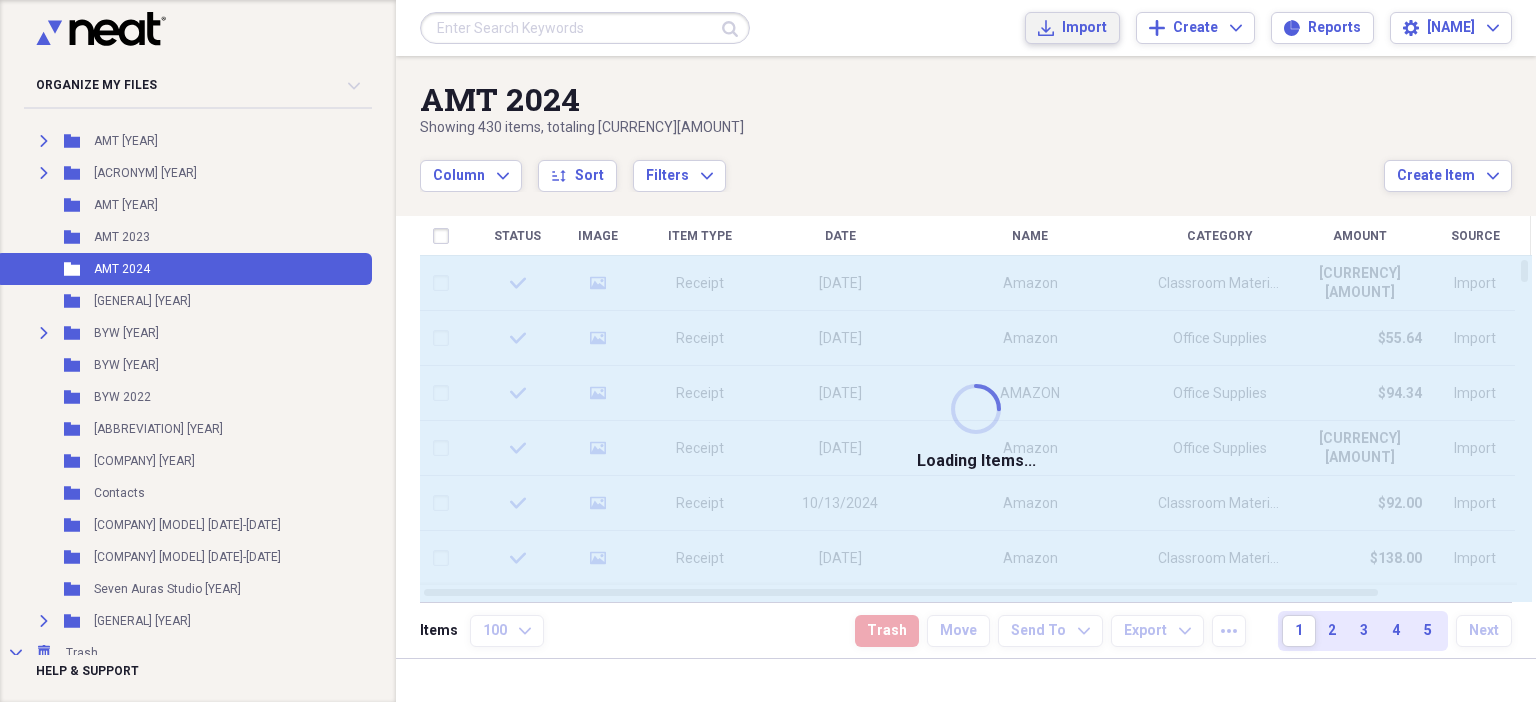click on "Import Import" at bounding box center [1072, 28] 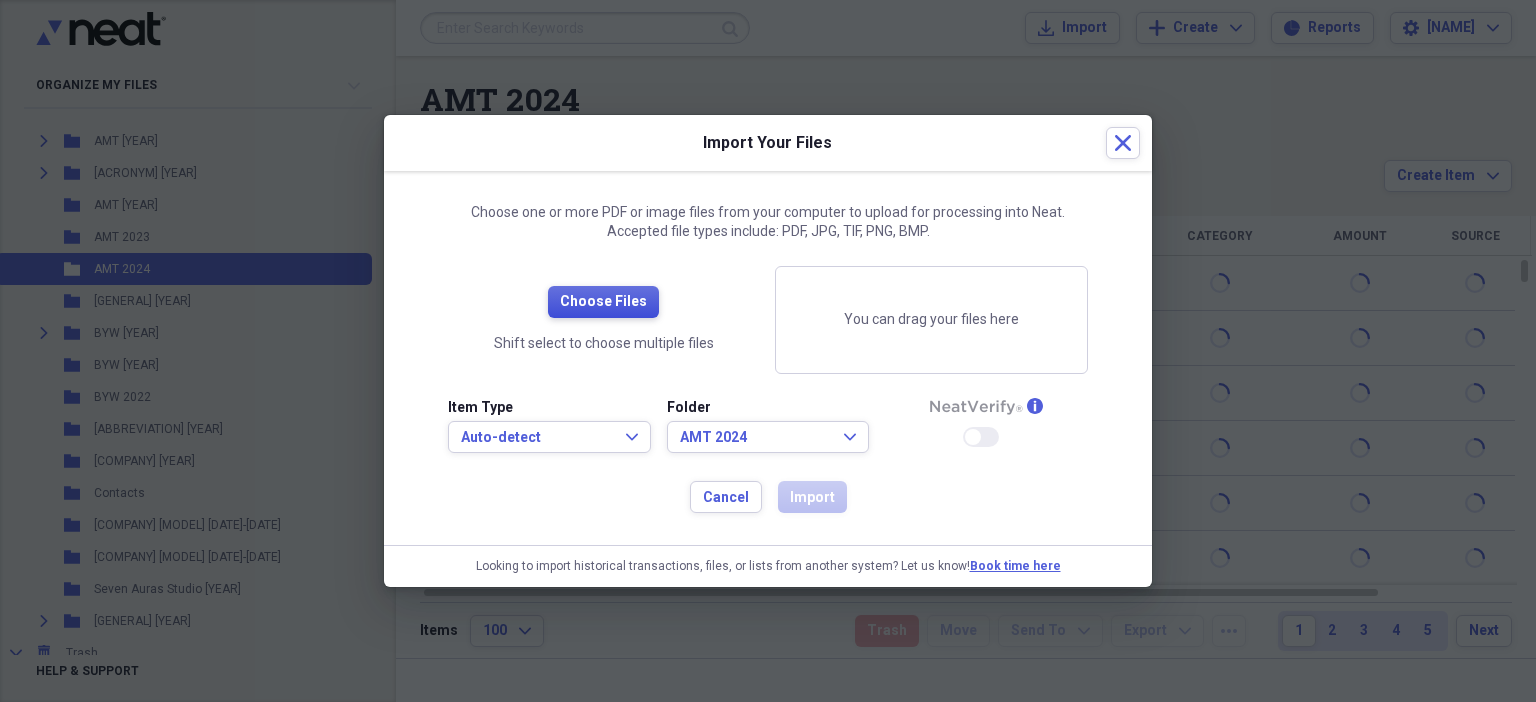 click on "Choose Files" at bounding box center [603, 302] 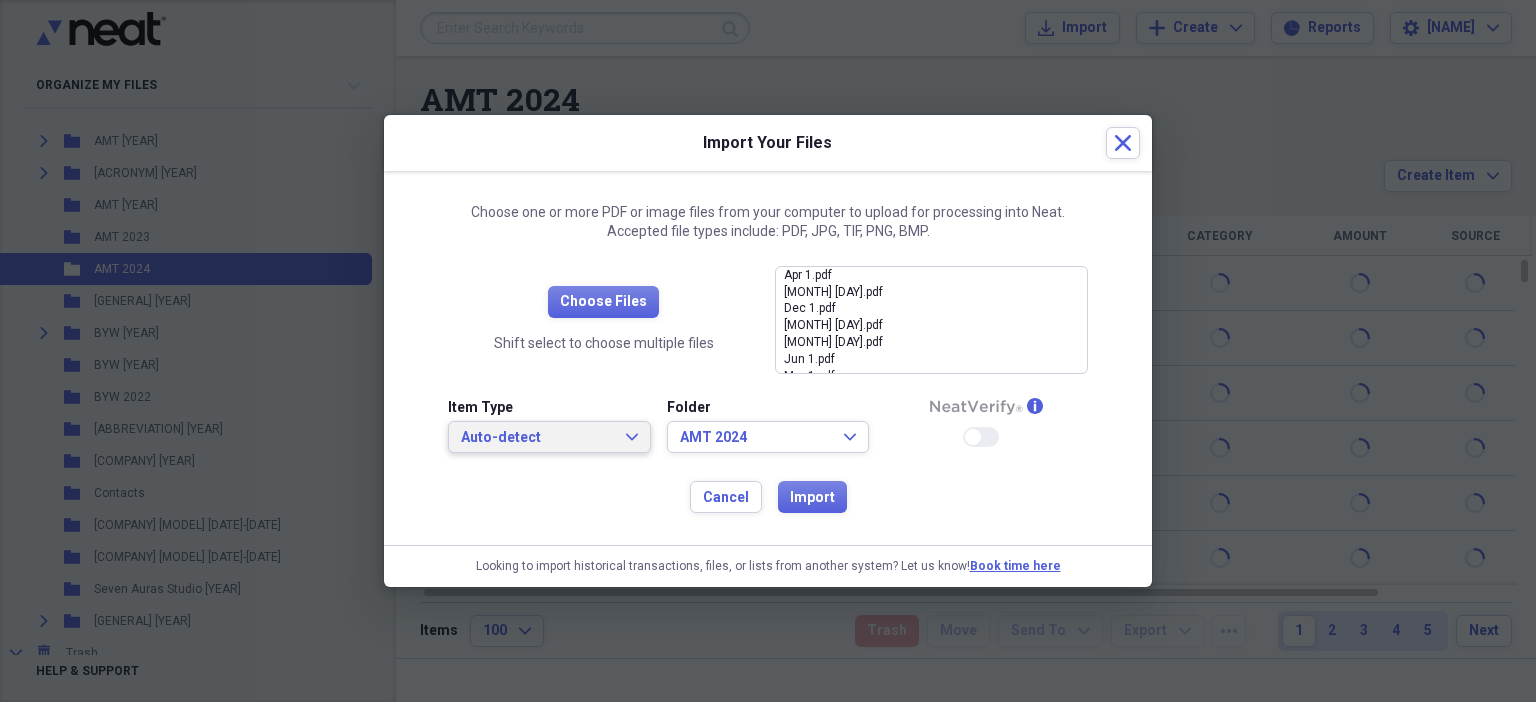 click on "Auto-detect Expand" at bounding box center (549, 437) 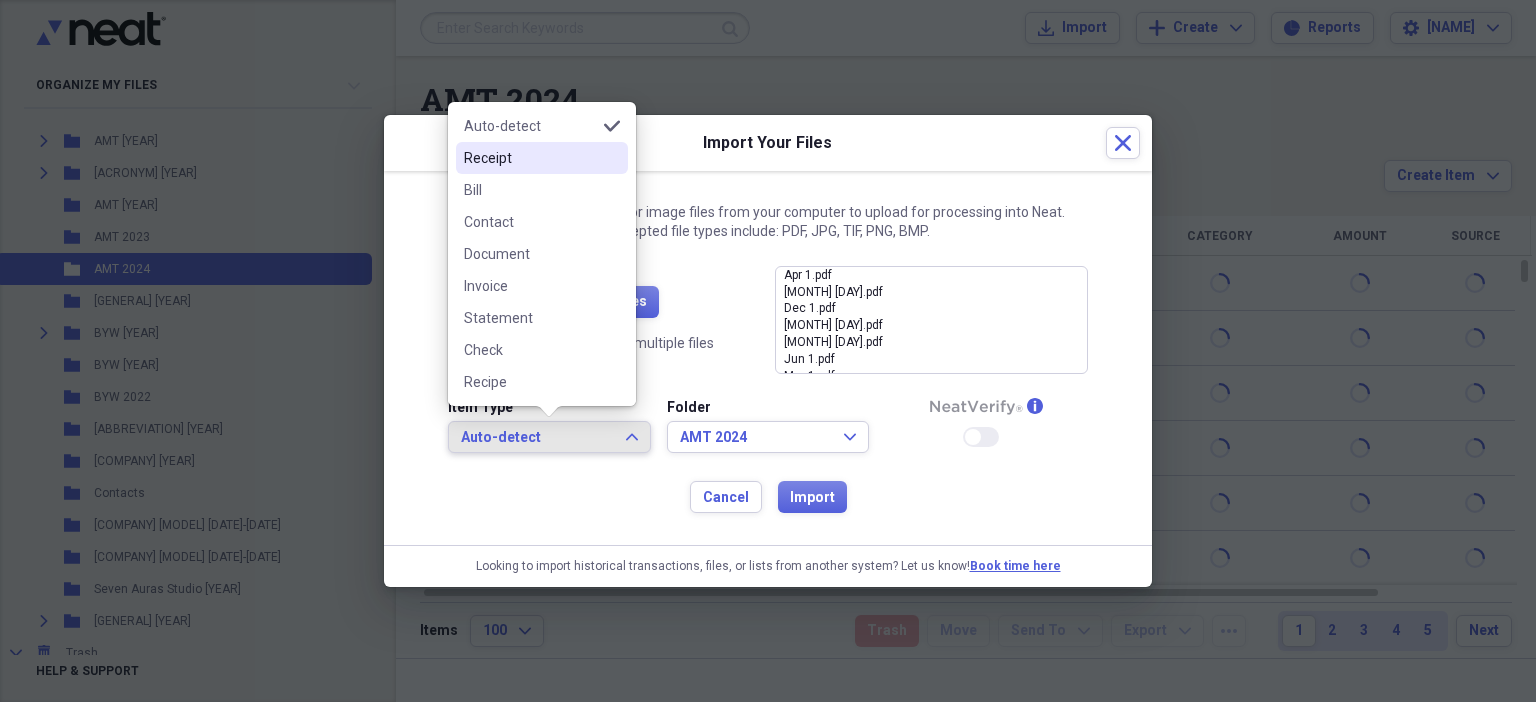click on "Receipt" at bounding box center (542, 158) 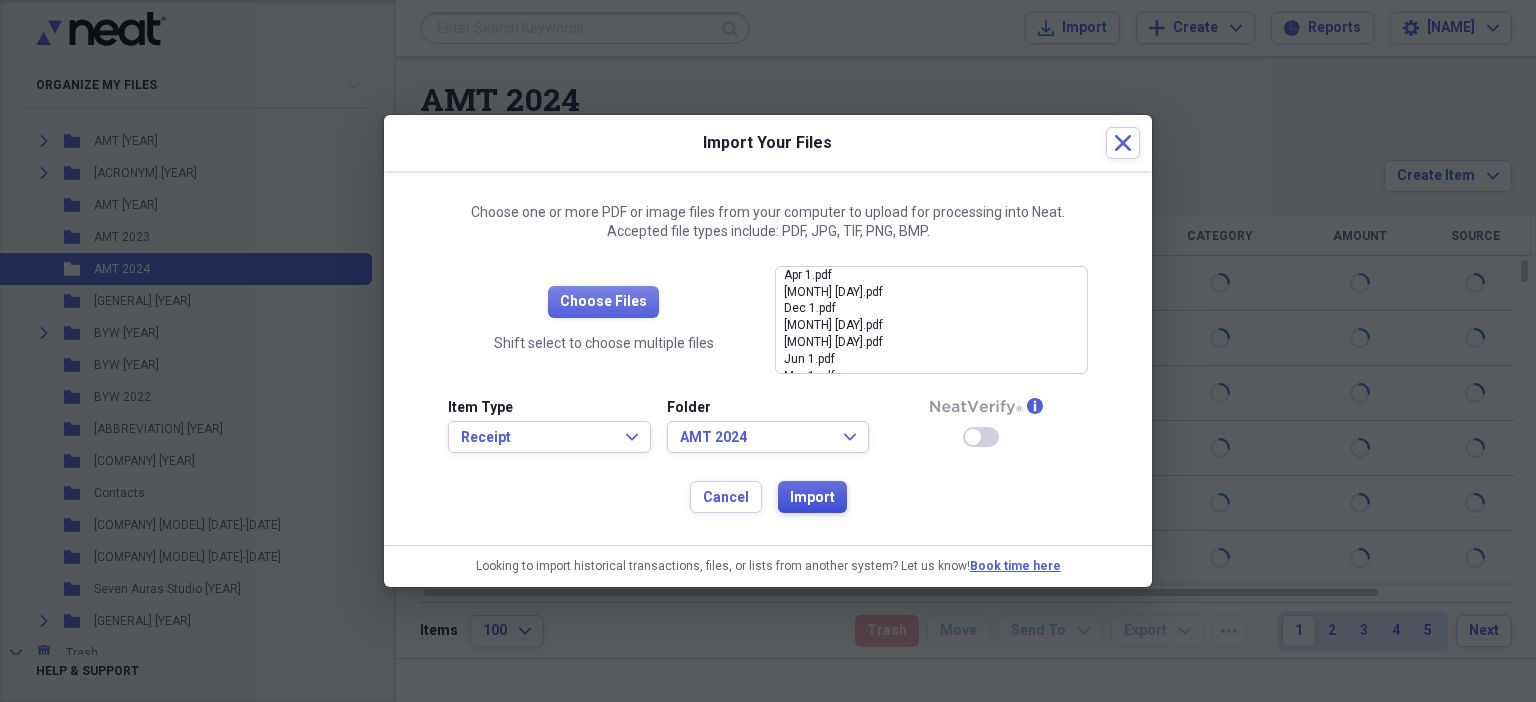 click on "Import" at bounding box center [812, 498] 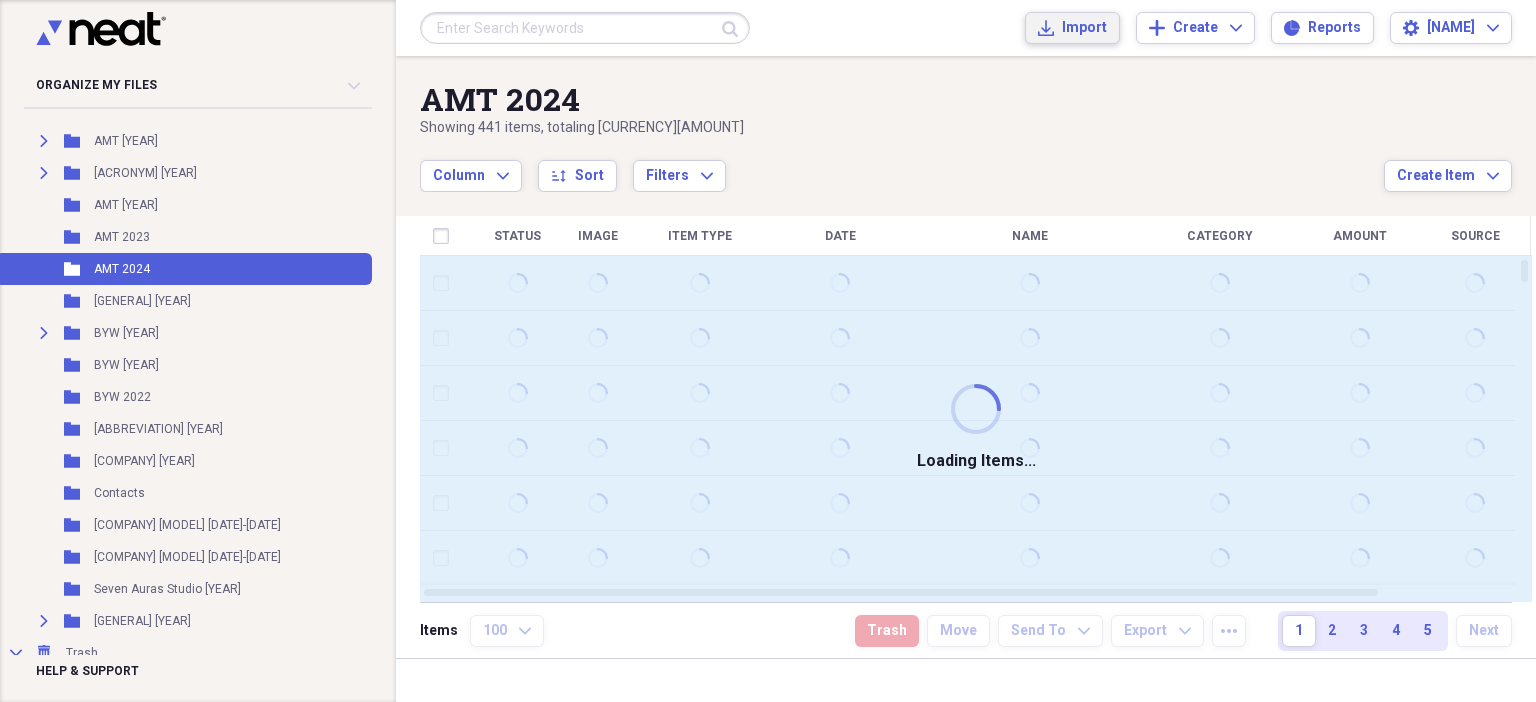 click on "Import" at bounding box center [1084, 28] 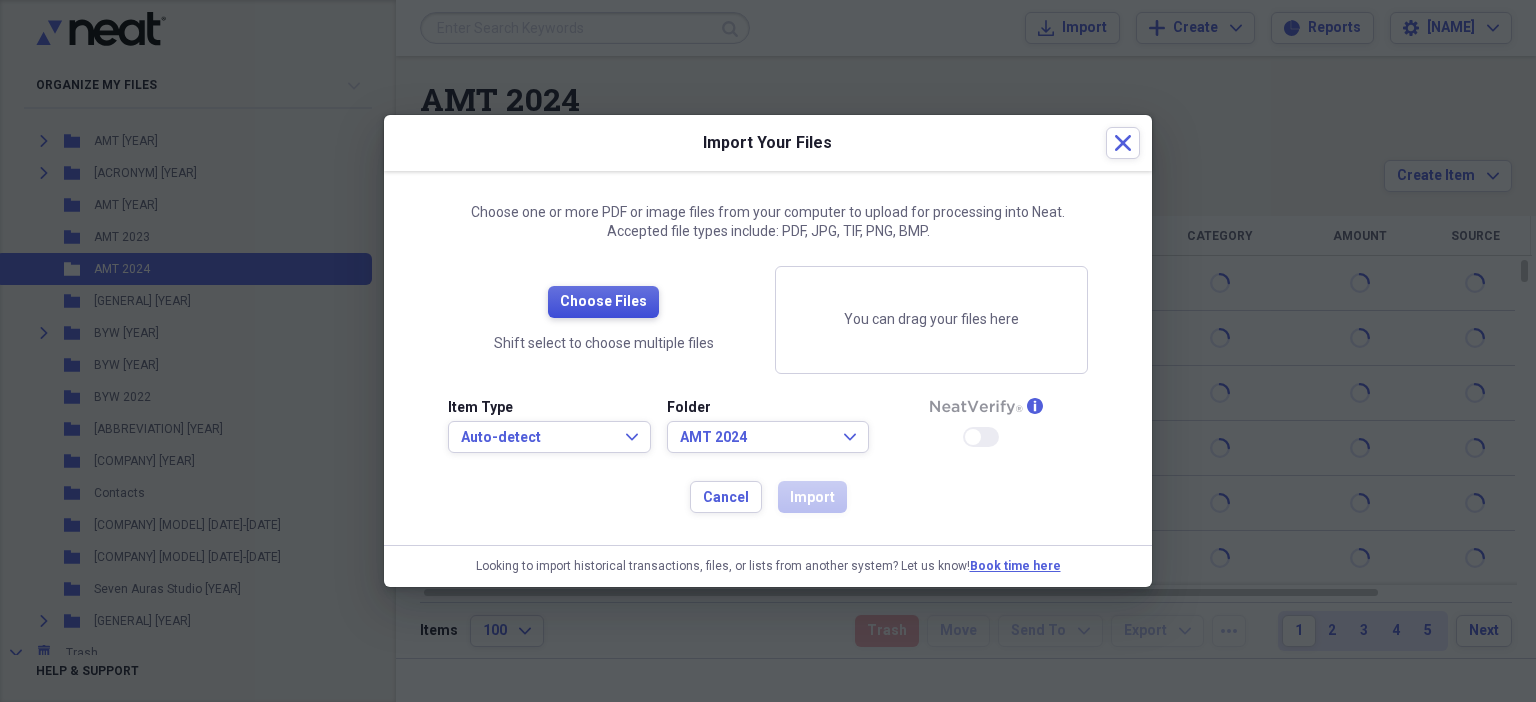 click on "Choose Files" at bounding box center (603, 302) 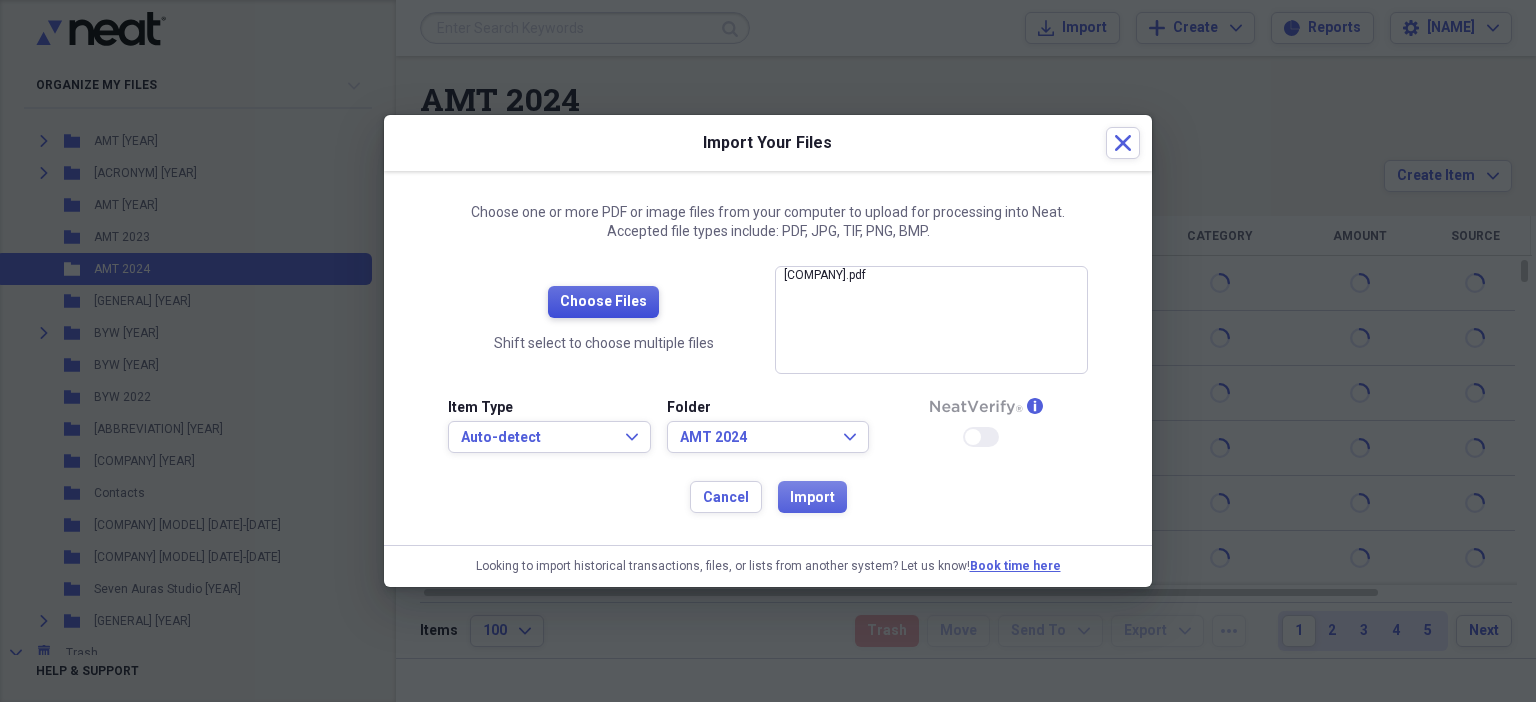 click on "Choose Files" at bounding box center (603, 302) 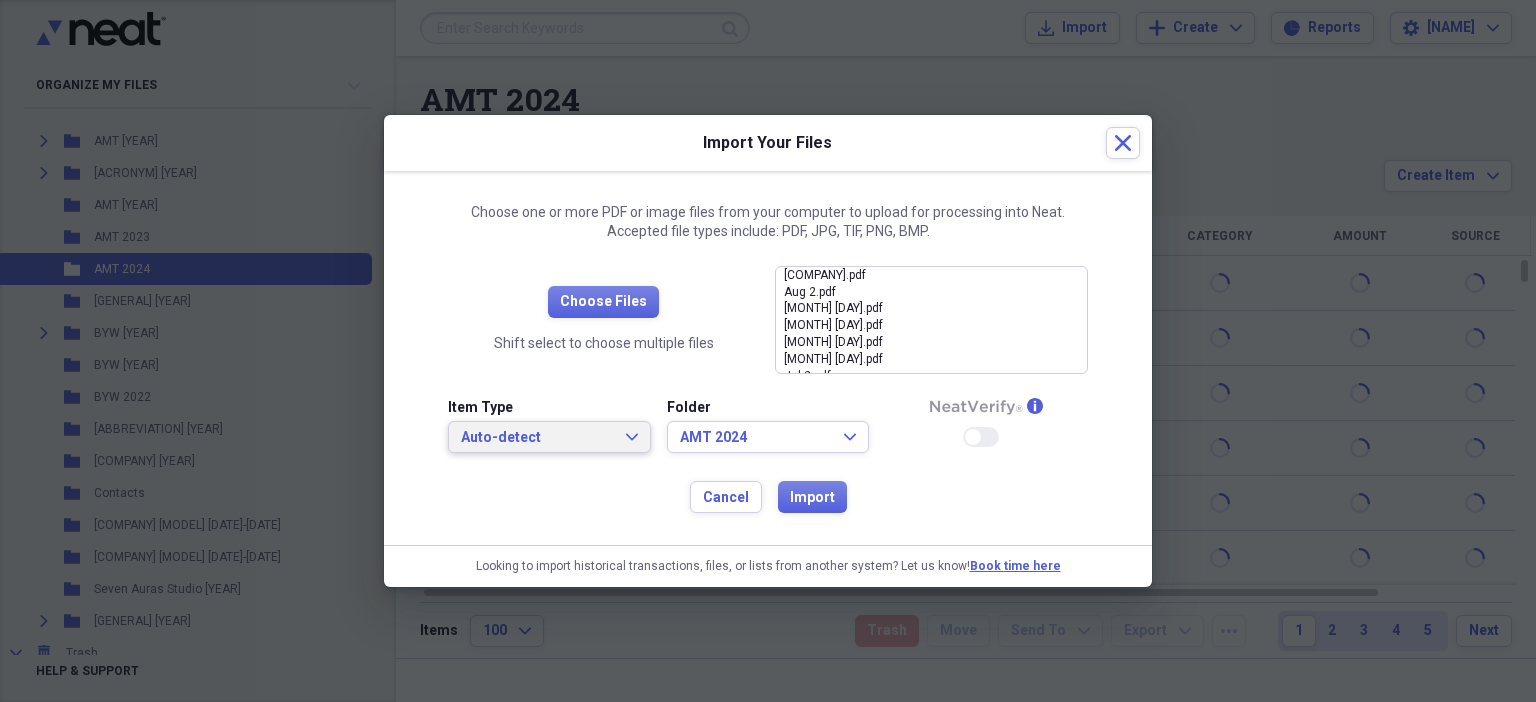 click on "Expand" 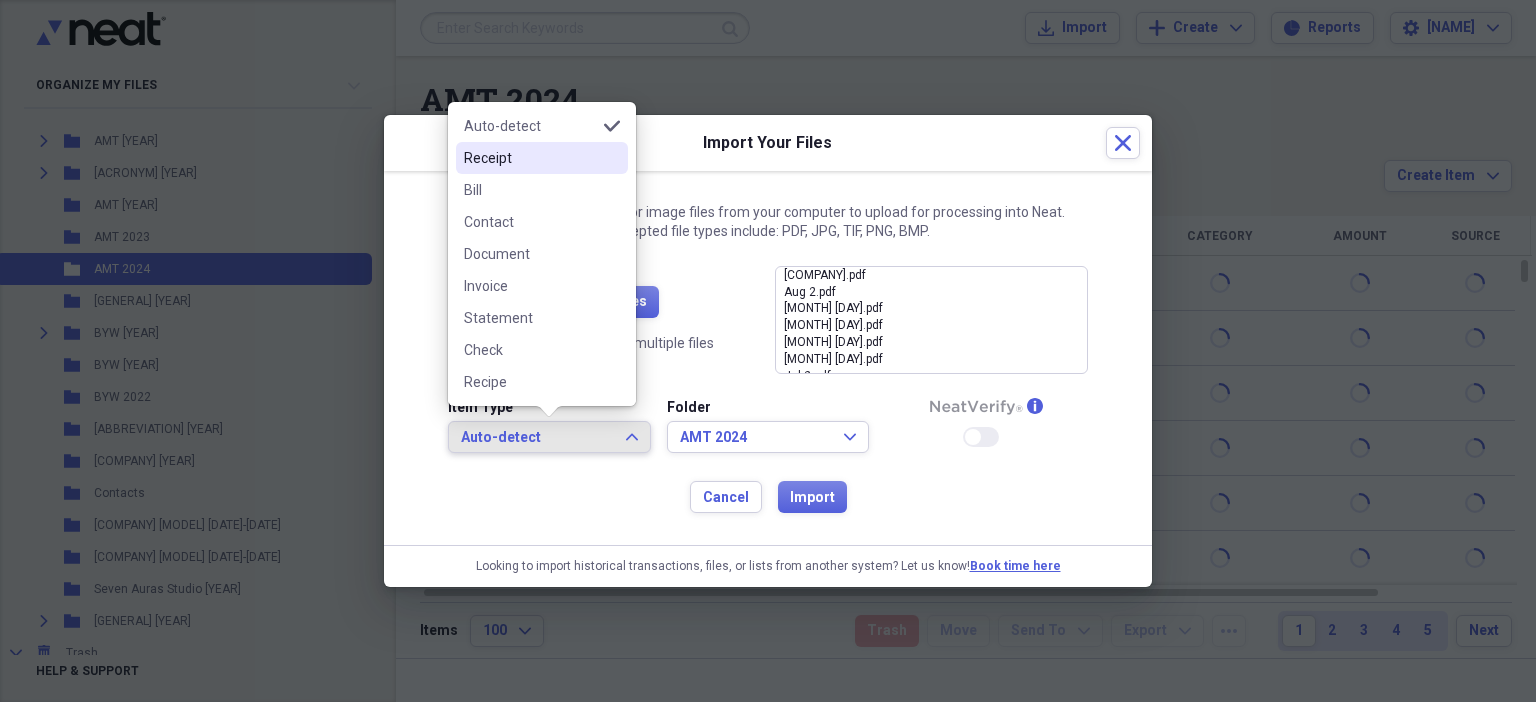click on "Receipt" at bounding box center (530, 158) 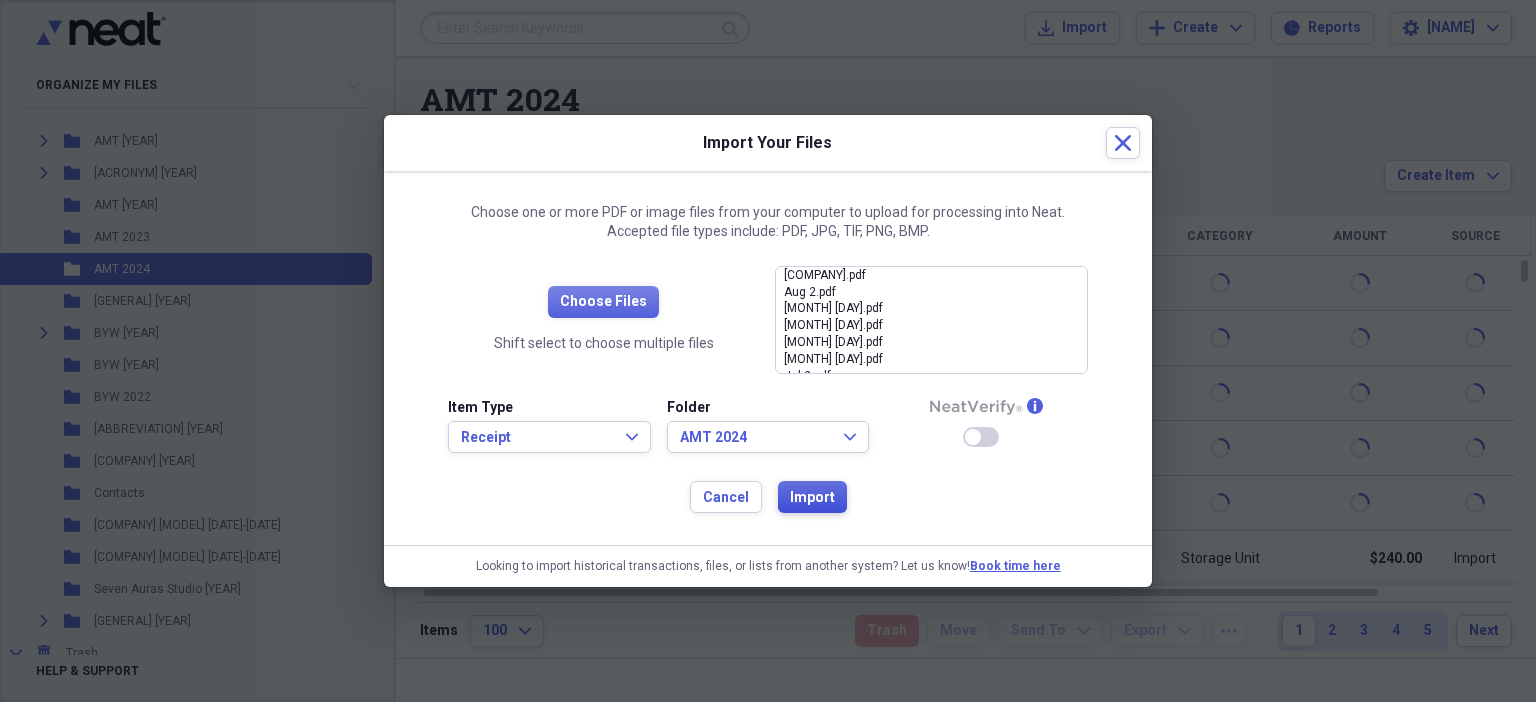 click on "Import" at bounding box center [812, 498] 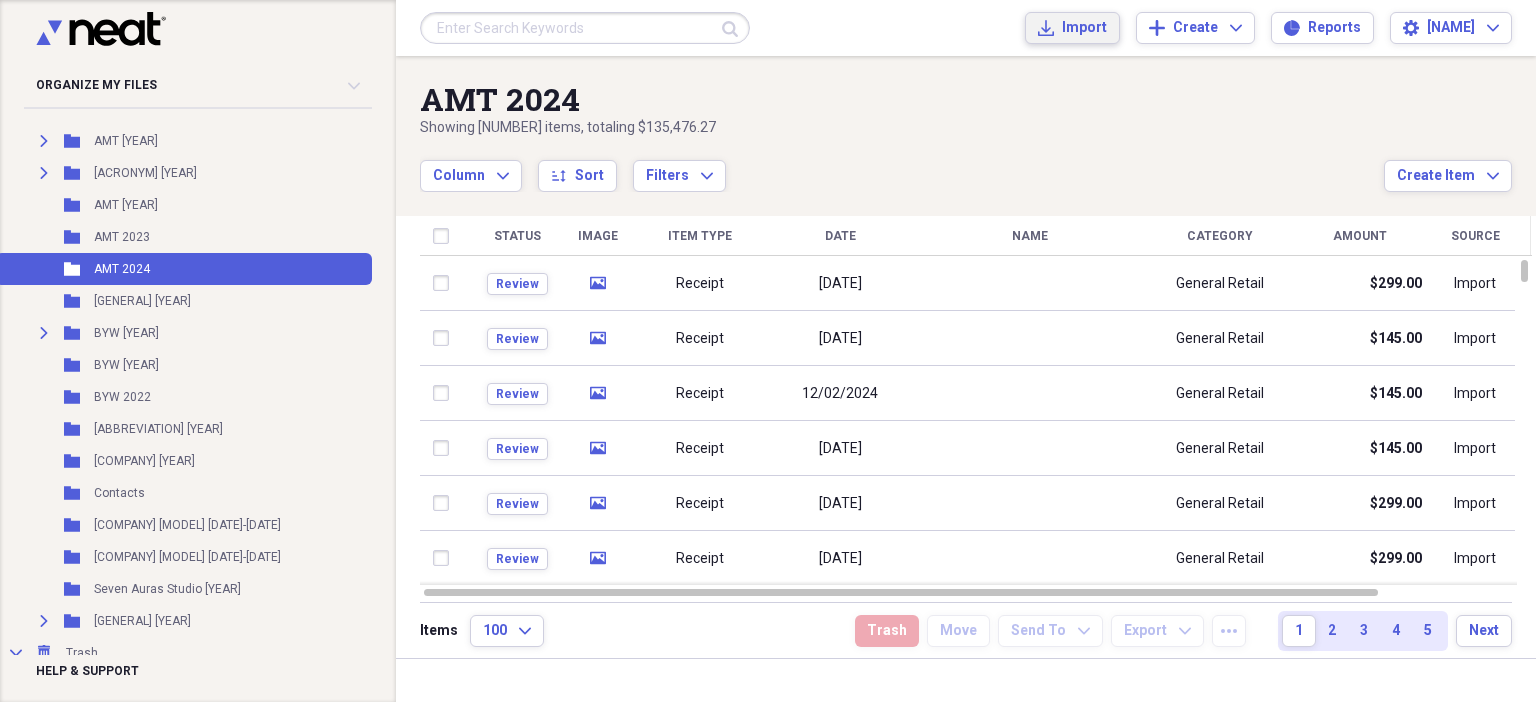 type 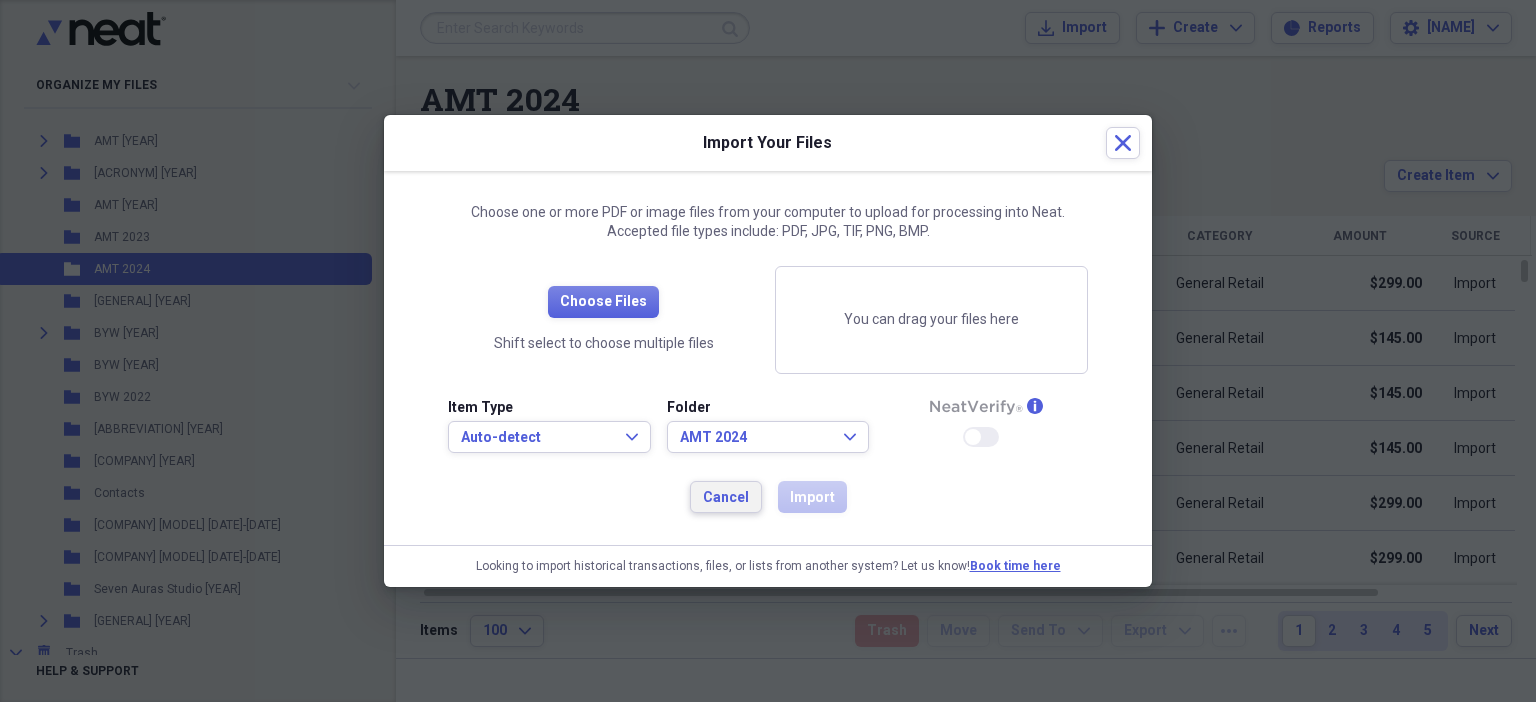 click on "Cancel" at bounding box center [726, 498] 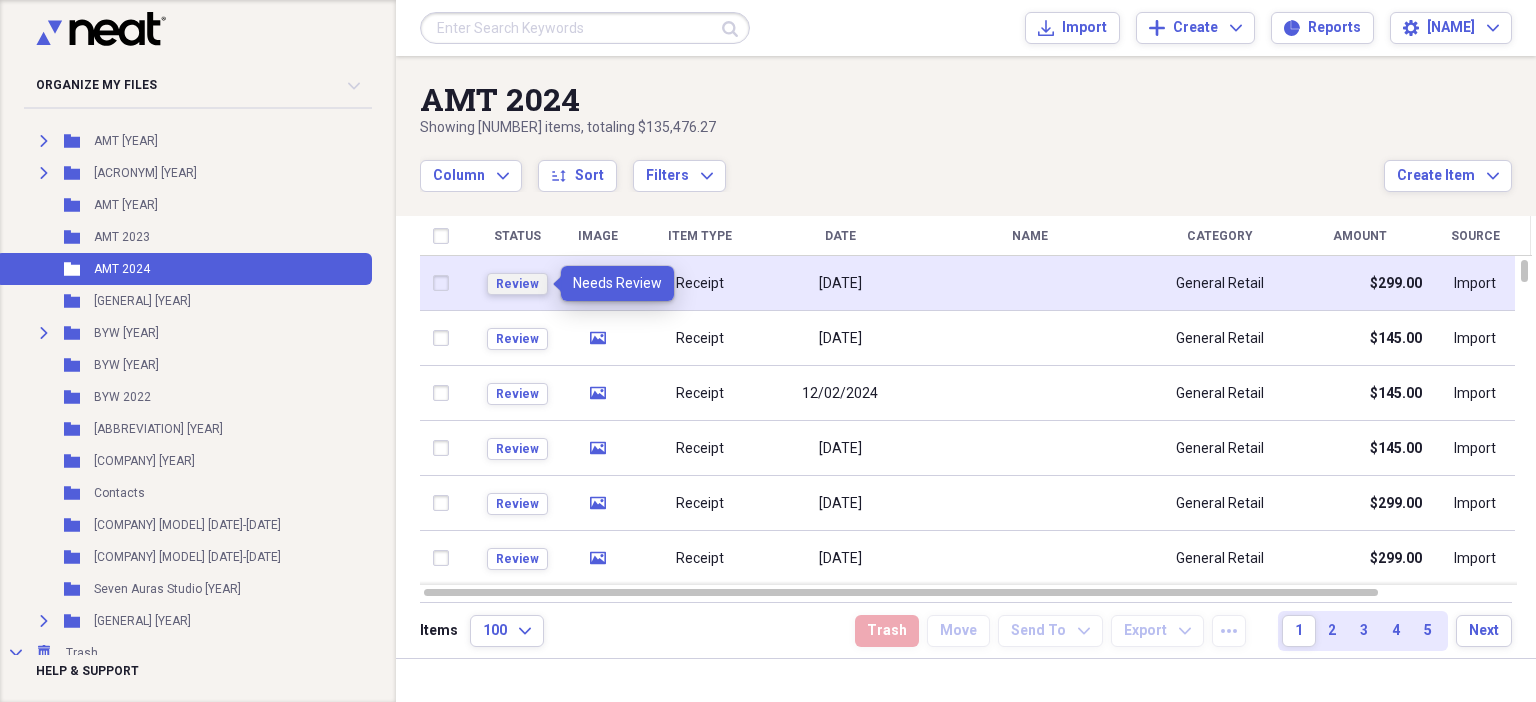 click on "Review" at bounding box center (517, 284) 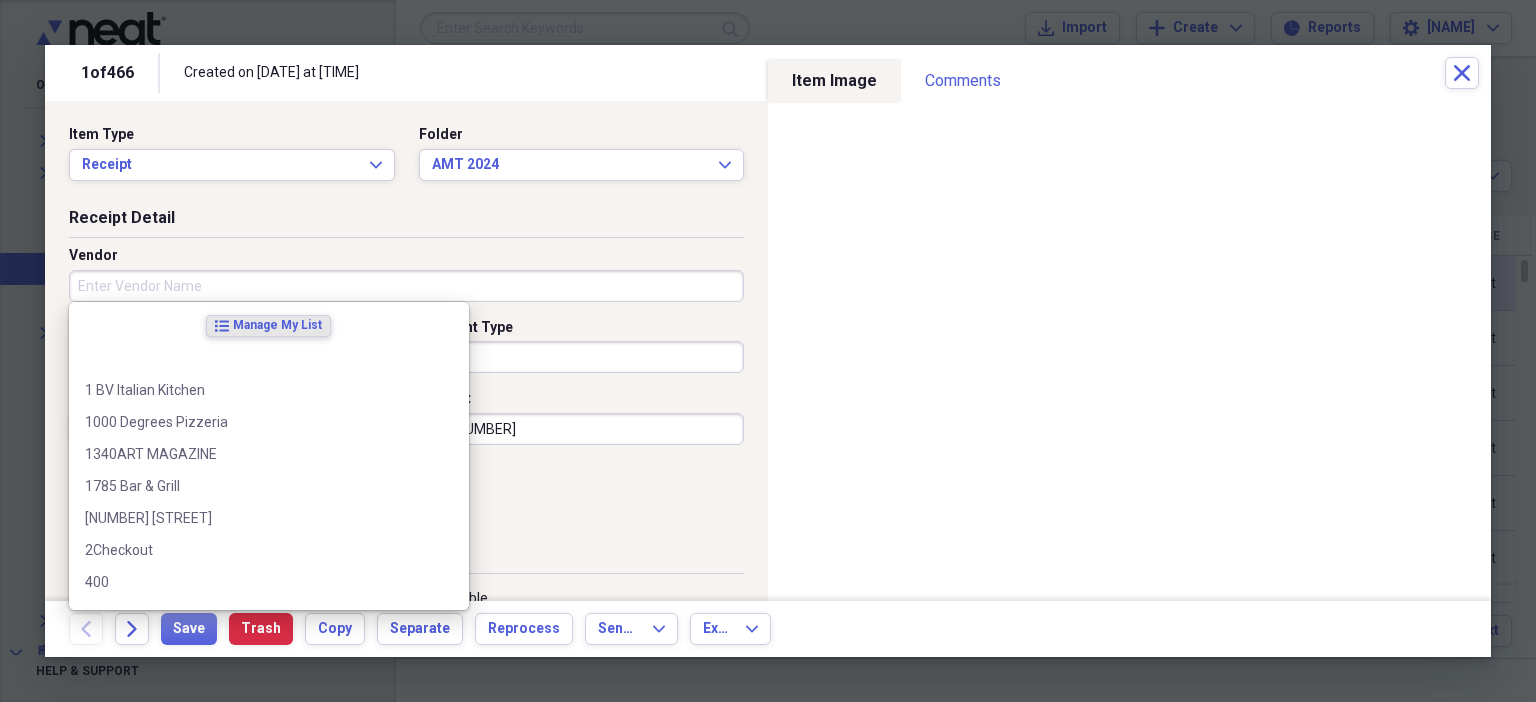 click on "Vendor" at bounding box center [406, 286] 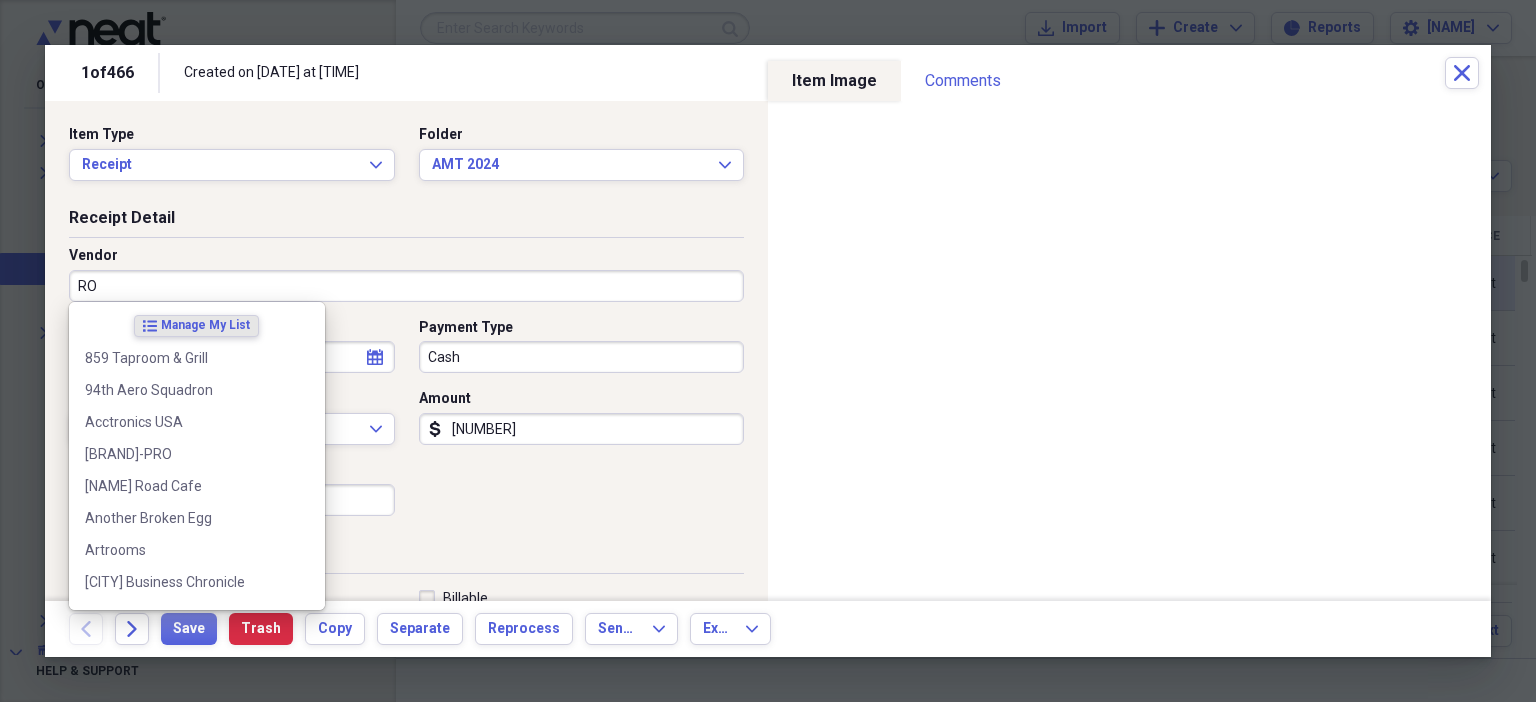 type on "RO" 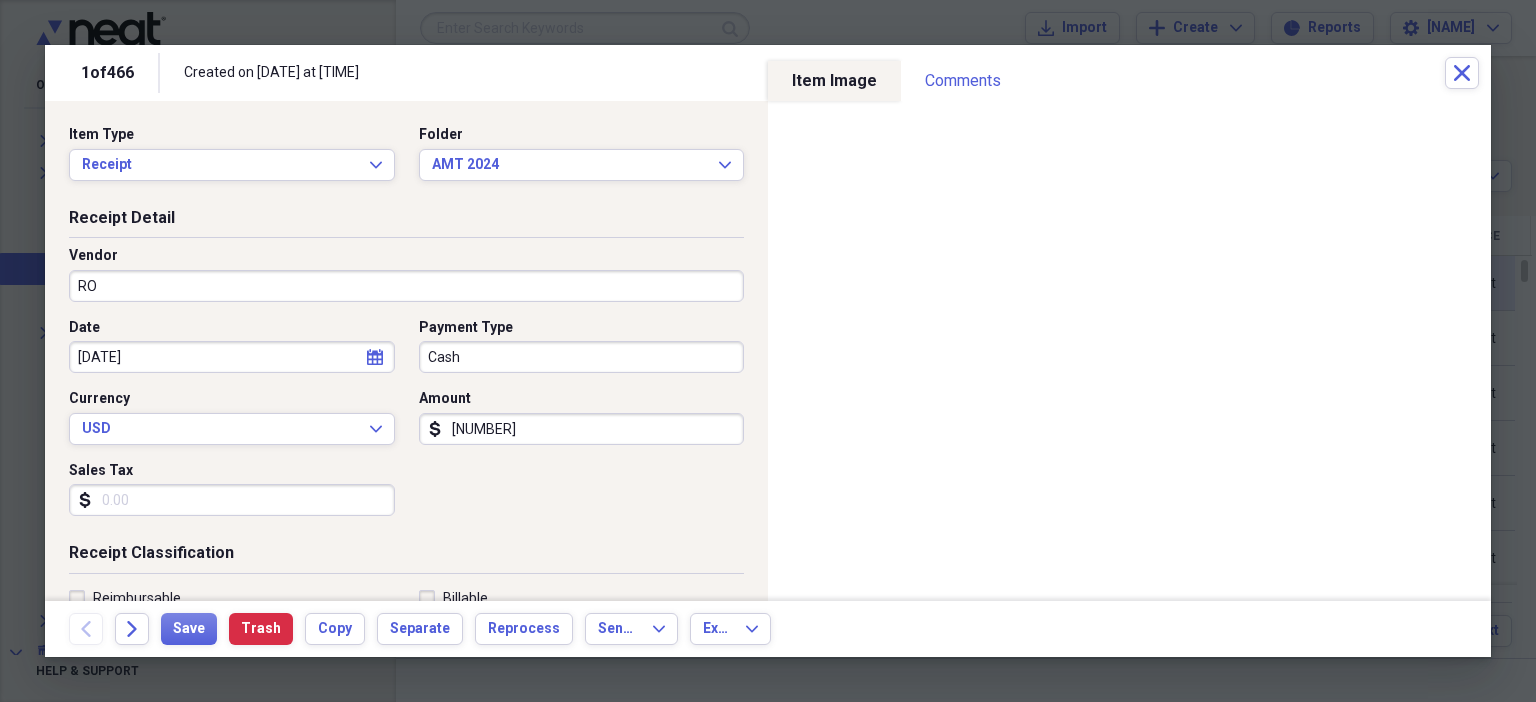 click on "Date [DATE] calendar Calendar Payment Type Cash Currency USD Expand Amount dollar-sign [NUMBER] Sales Tax dollar-sign" at bounding box center (406, 425) 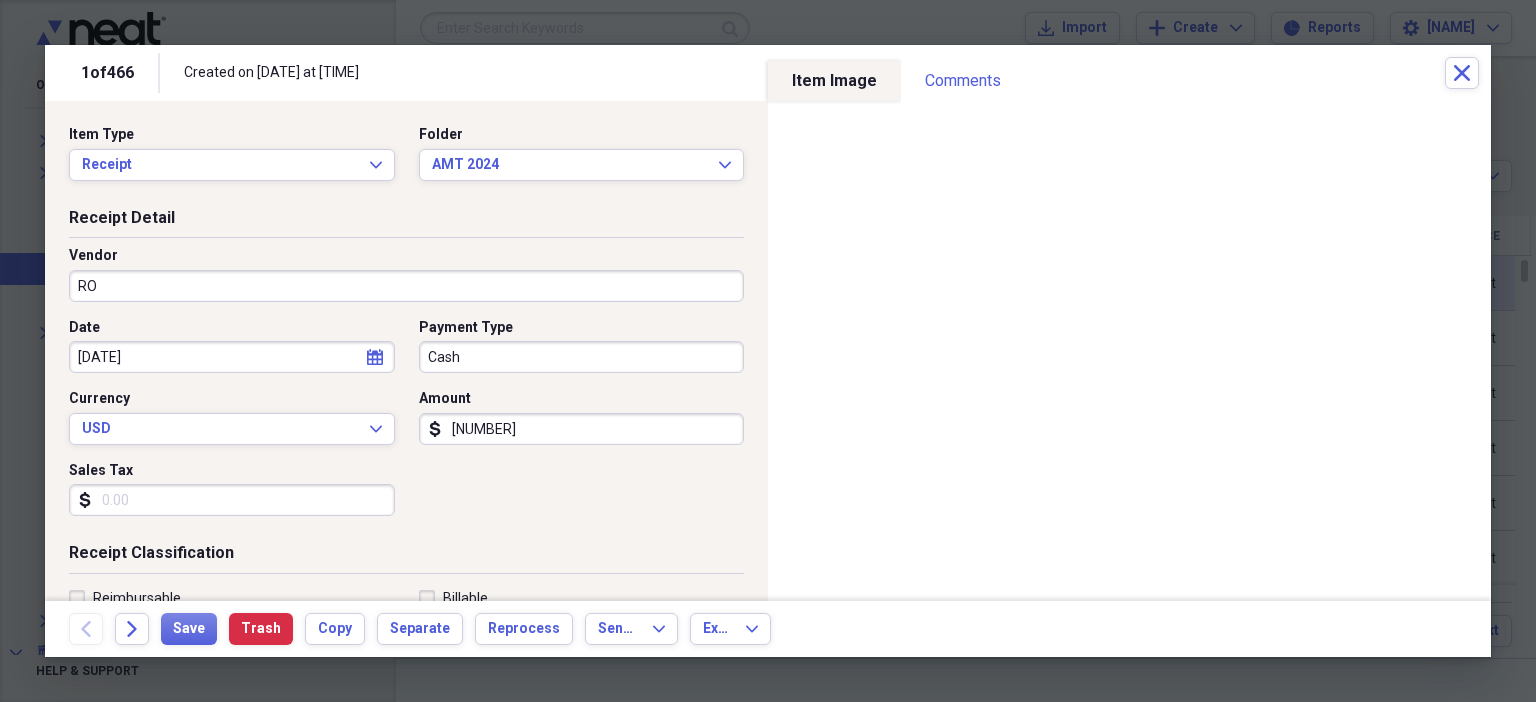 scroll, scrollTop: 436, scrollLeft: 0, axis: vertical 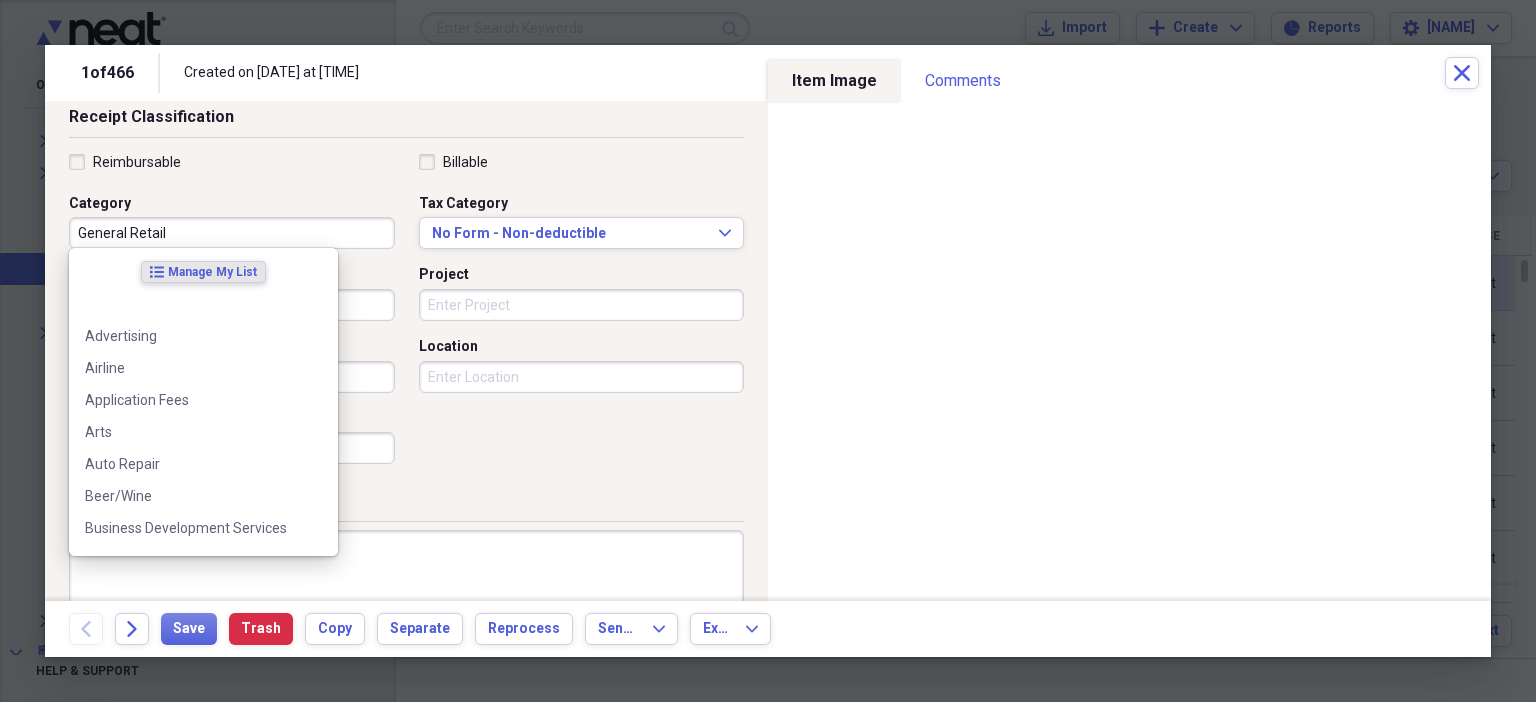 click on "General Retail" at bounding box center [232, 233] 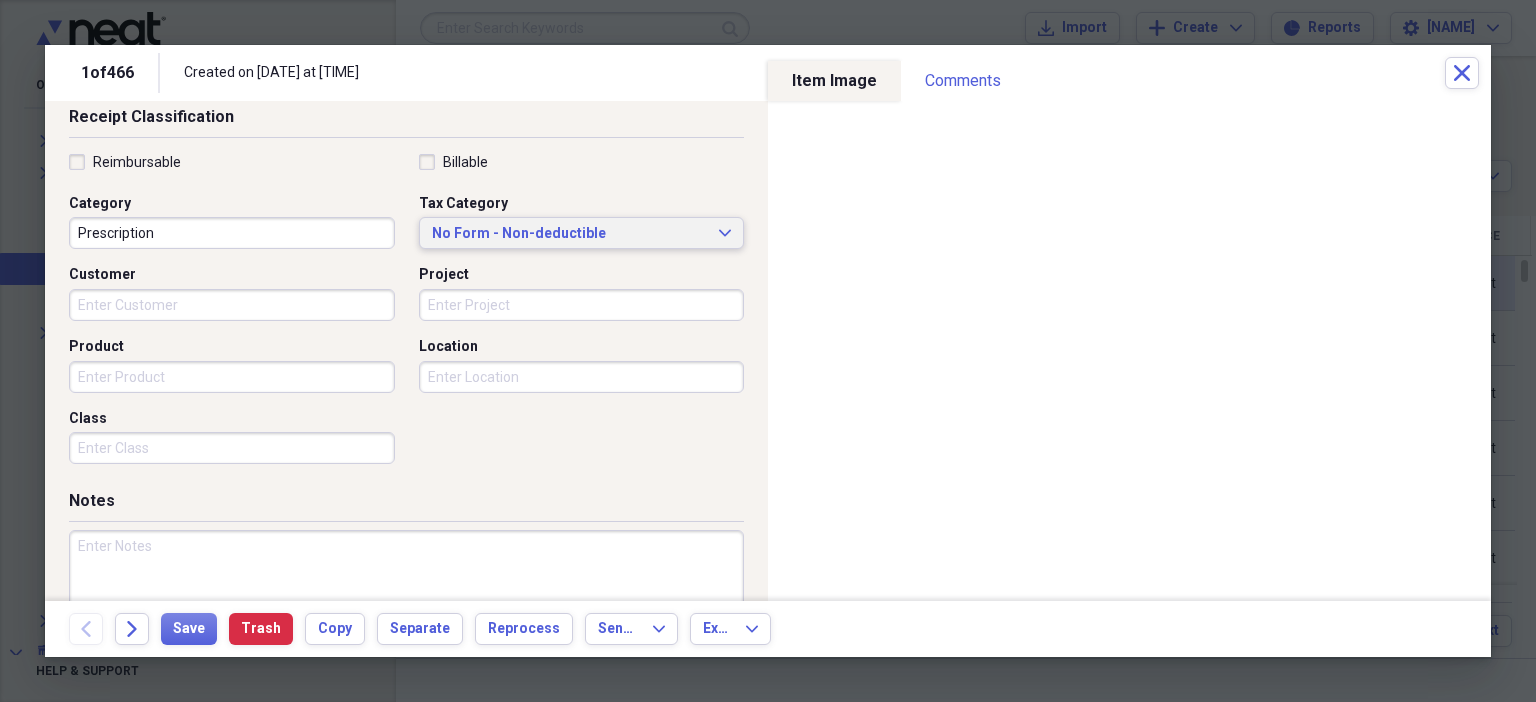 type on "Prescription" 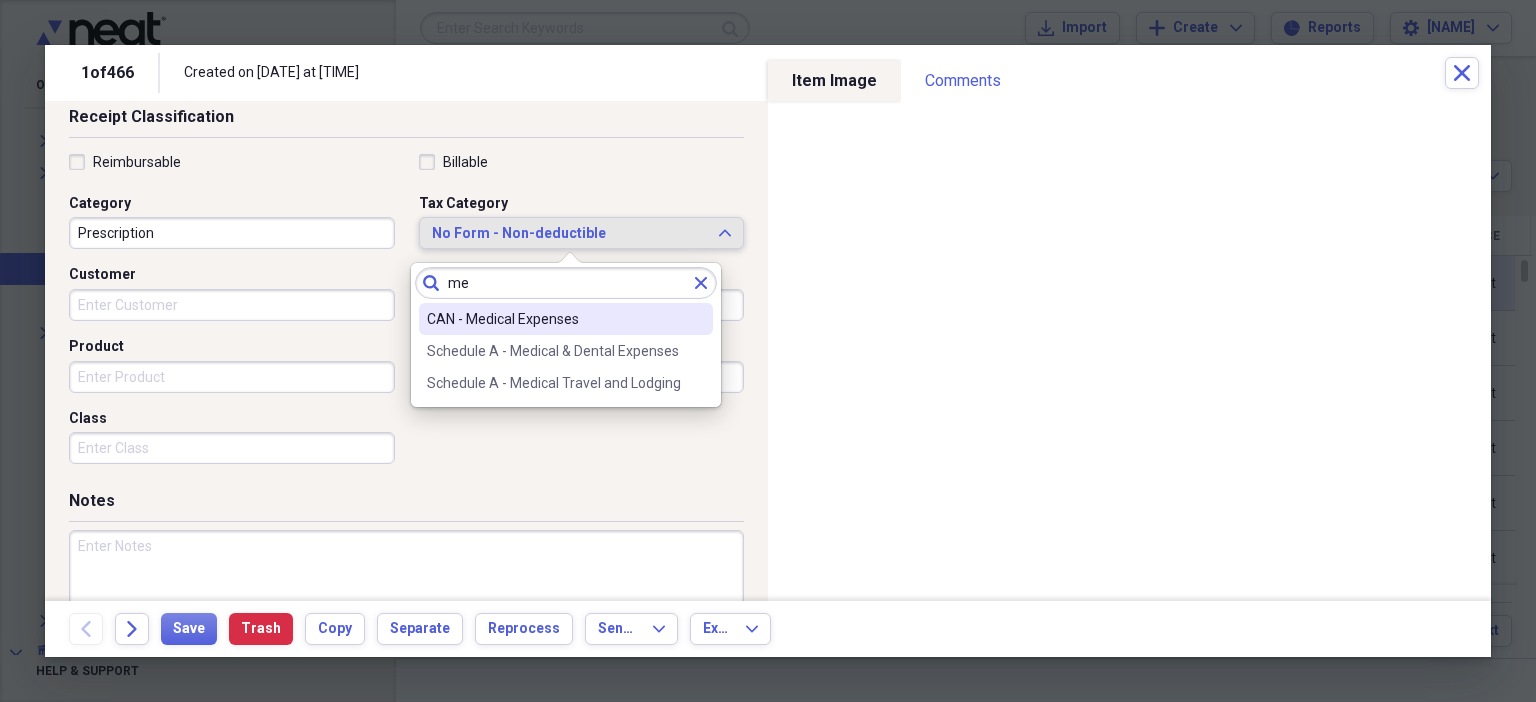 type on "m" 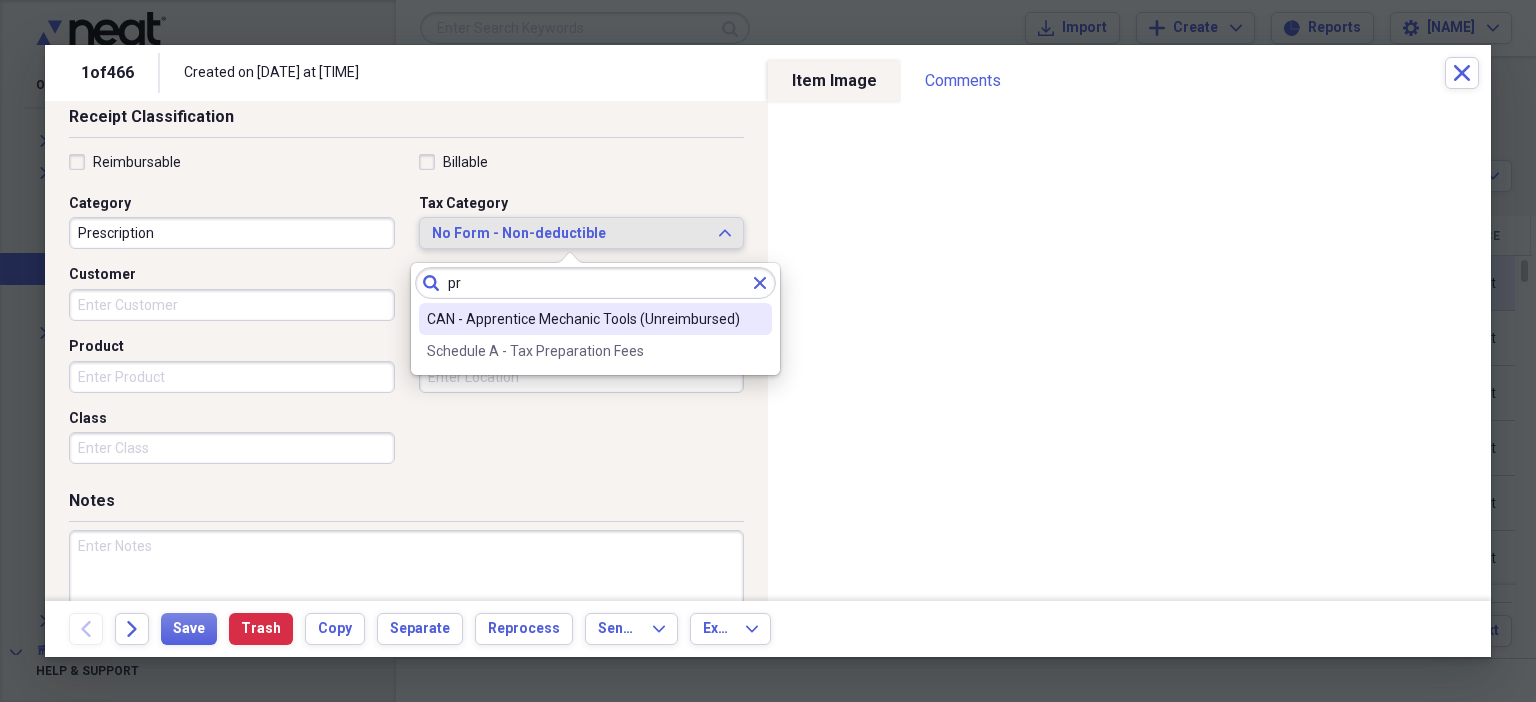 type on "p" 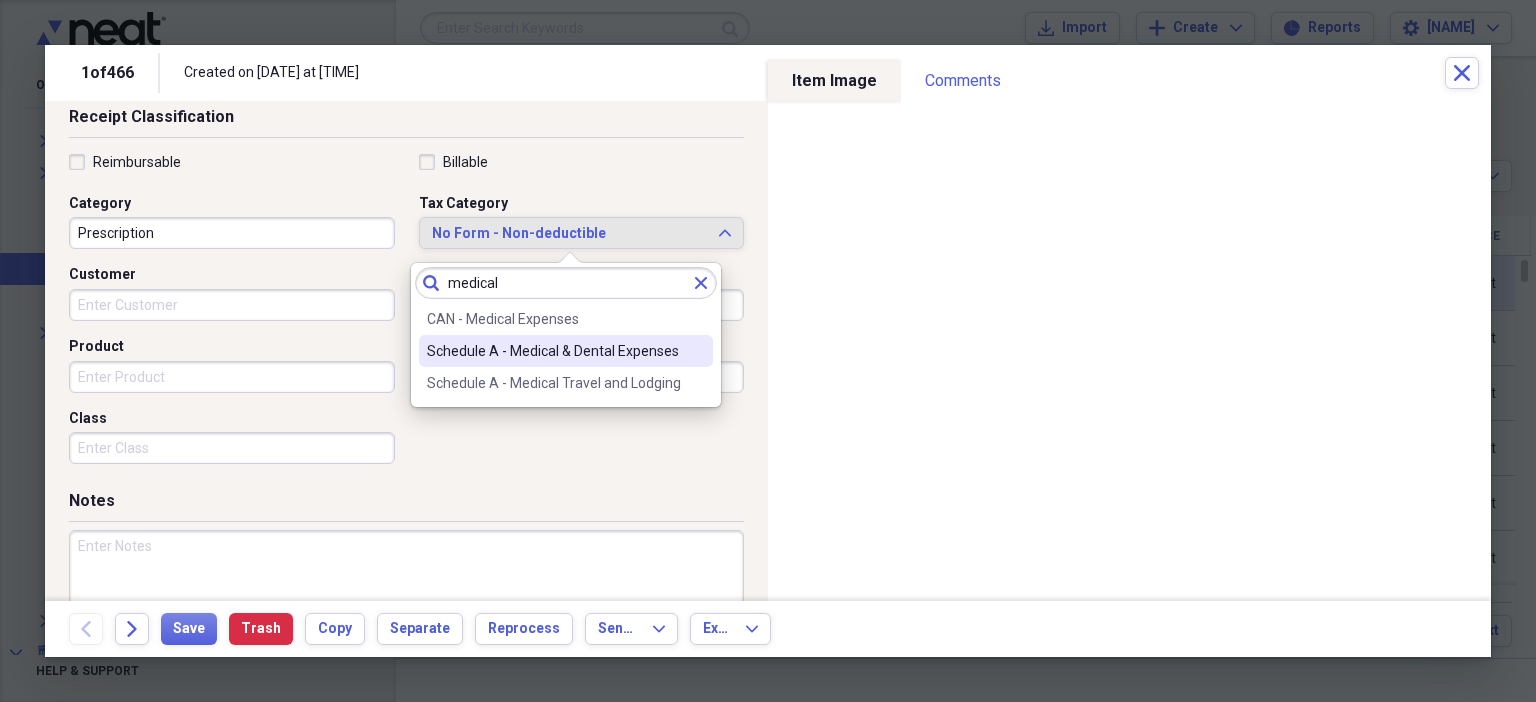 type on "medical" 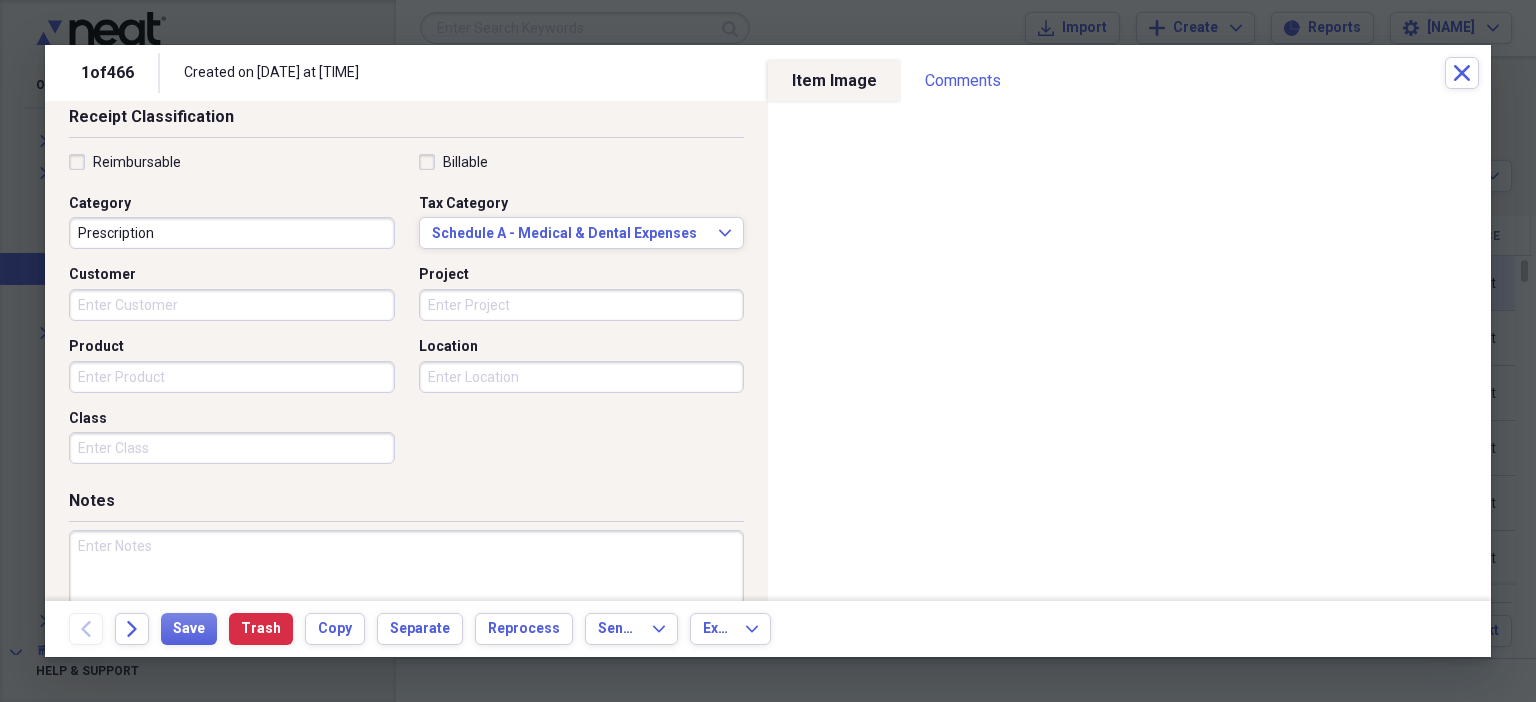 click at bounding box center [406, 595] 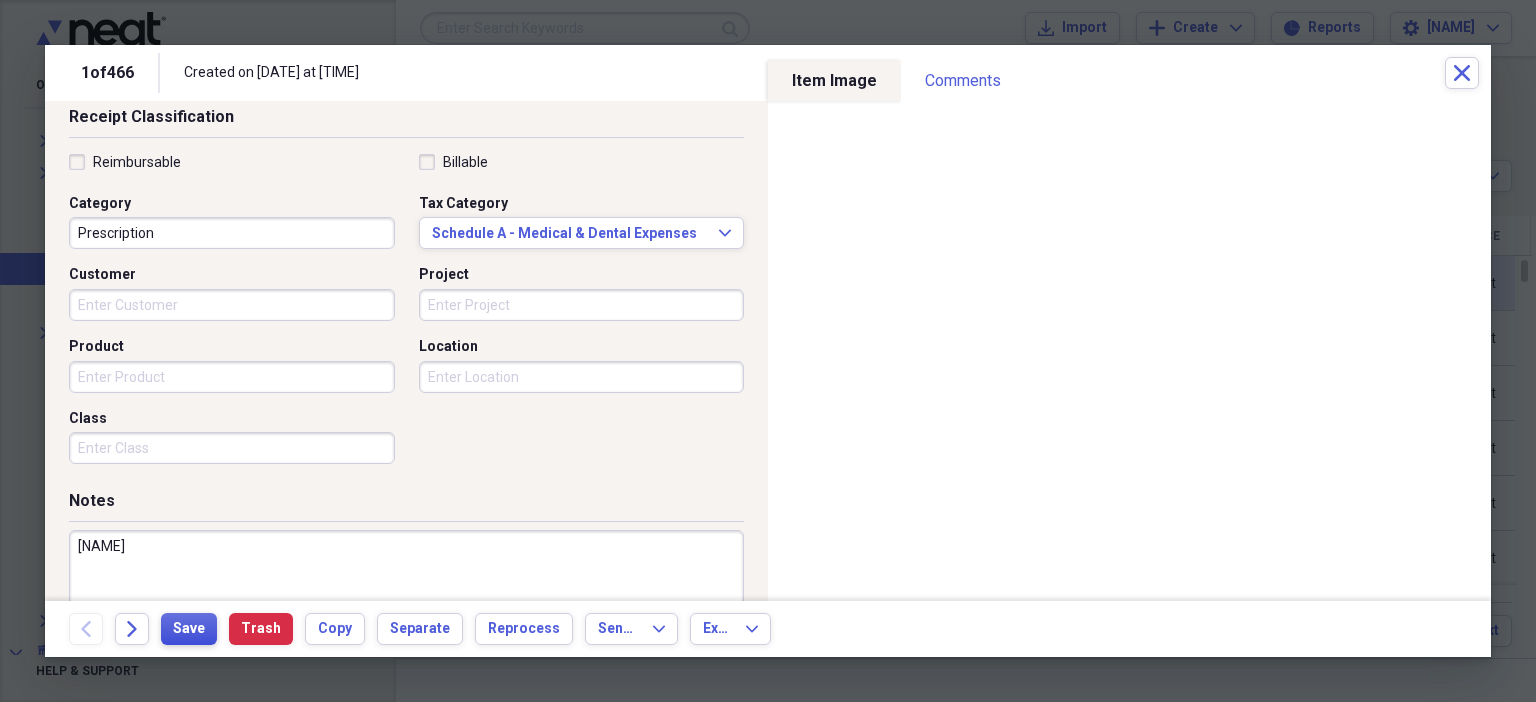 type on "[NAME]" 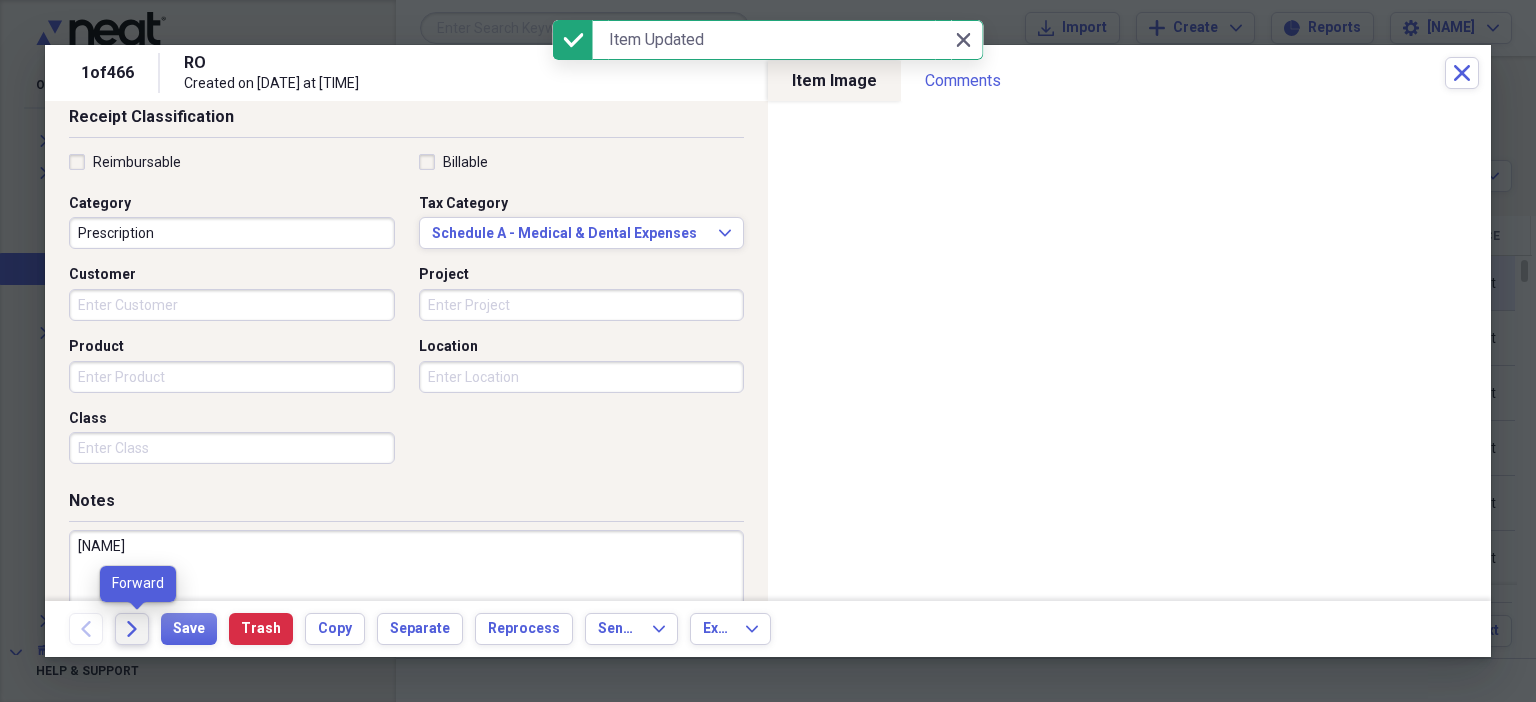 click on "Forward" 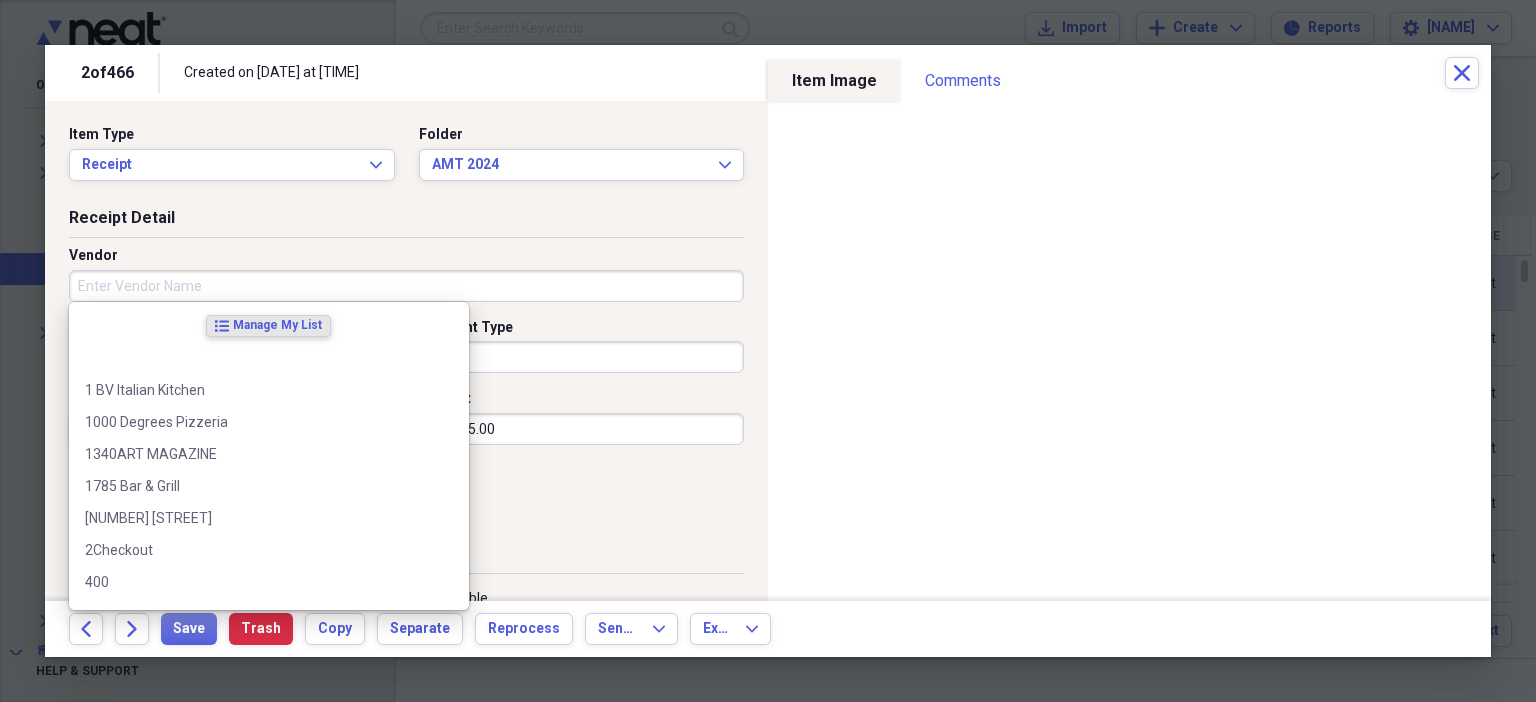 click on "Vendor" at bounding box center (406, 286) 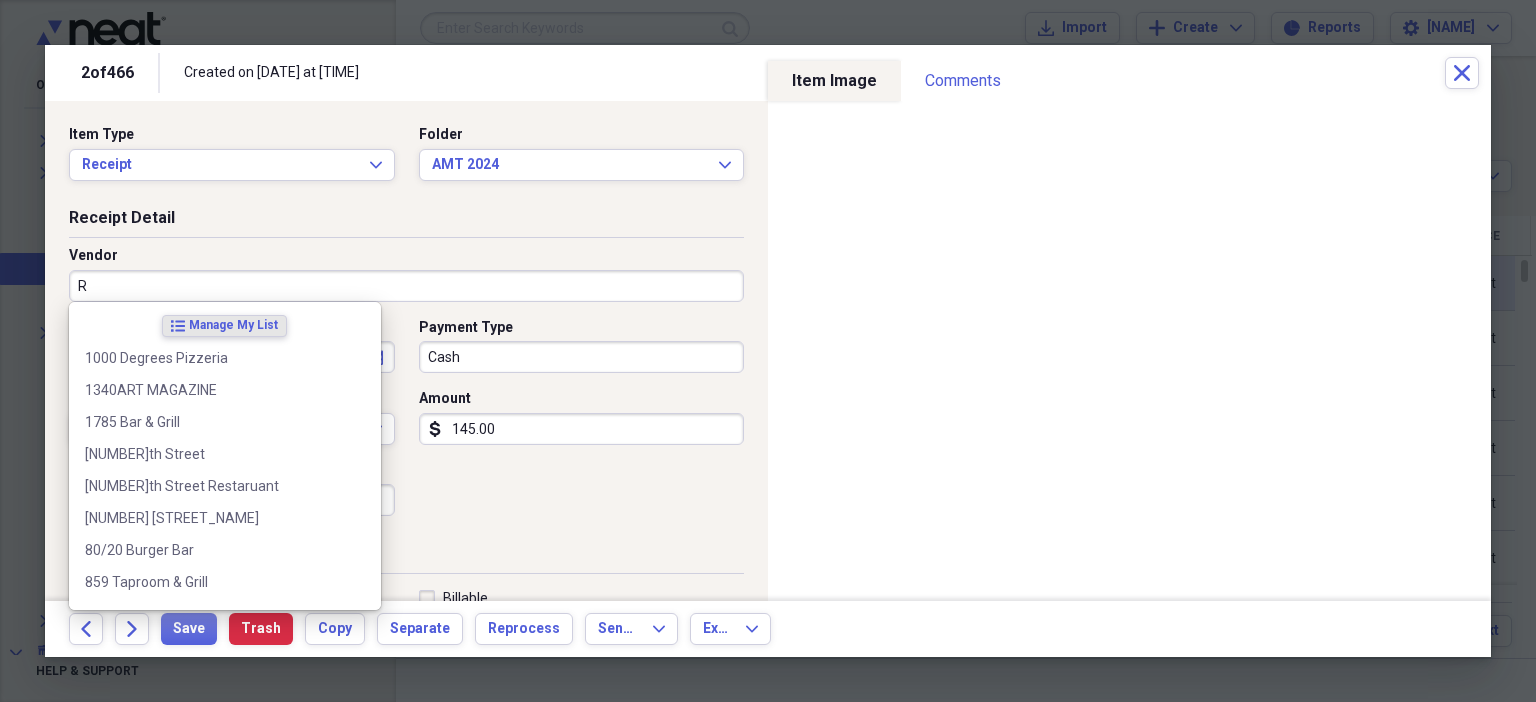 type on "RO" 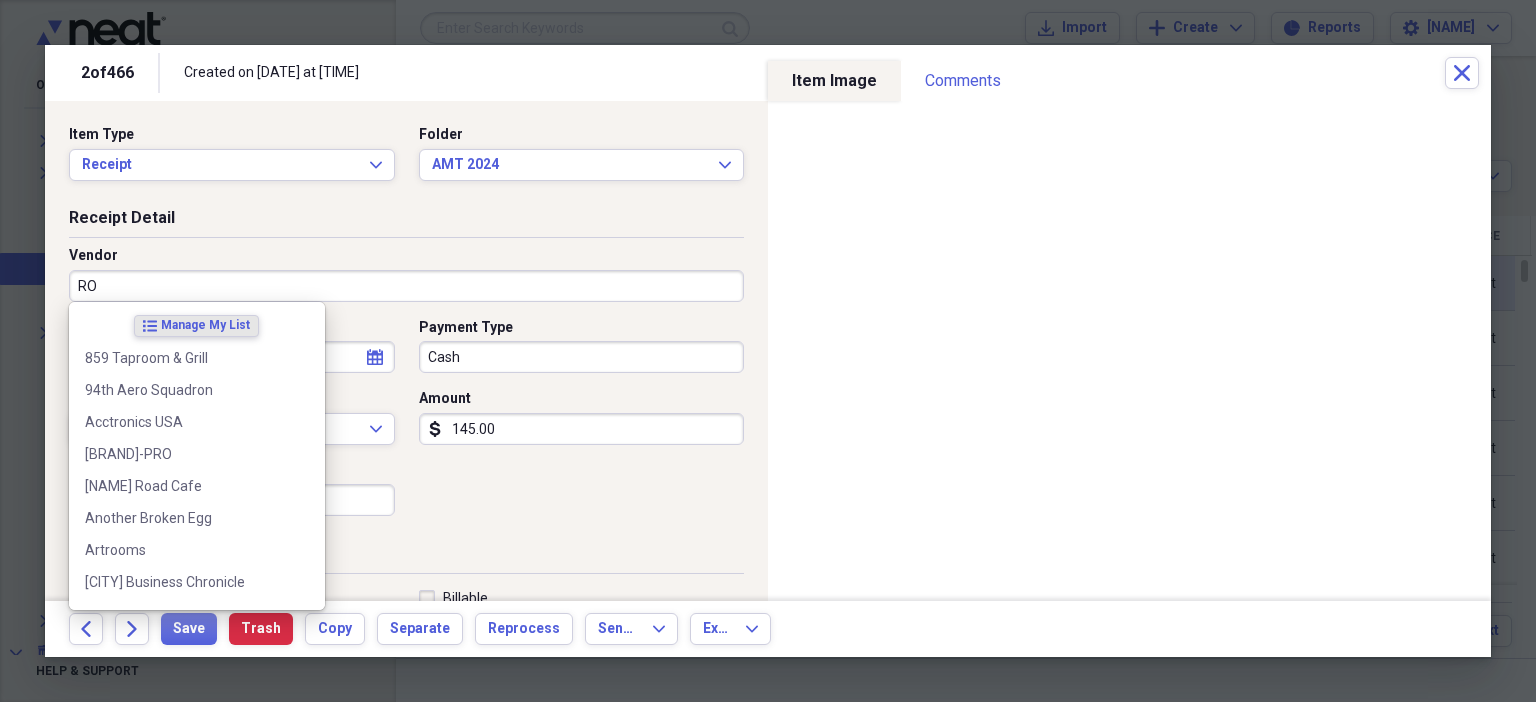 type on "Prescription" 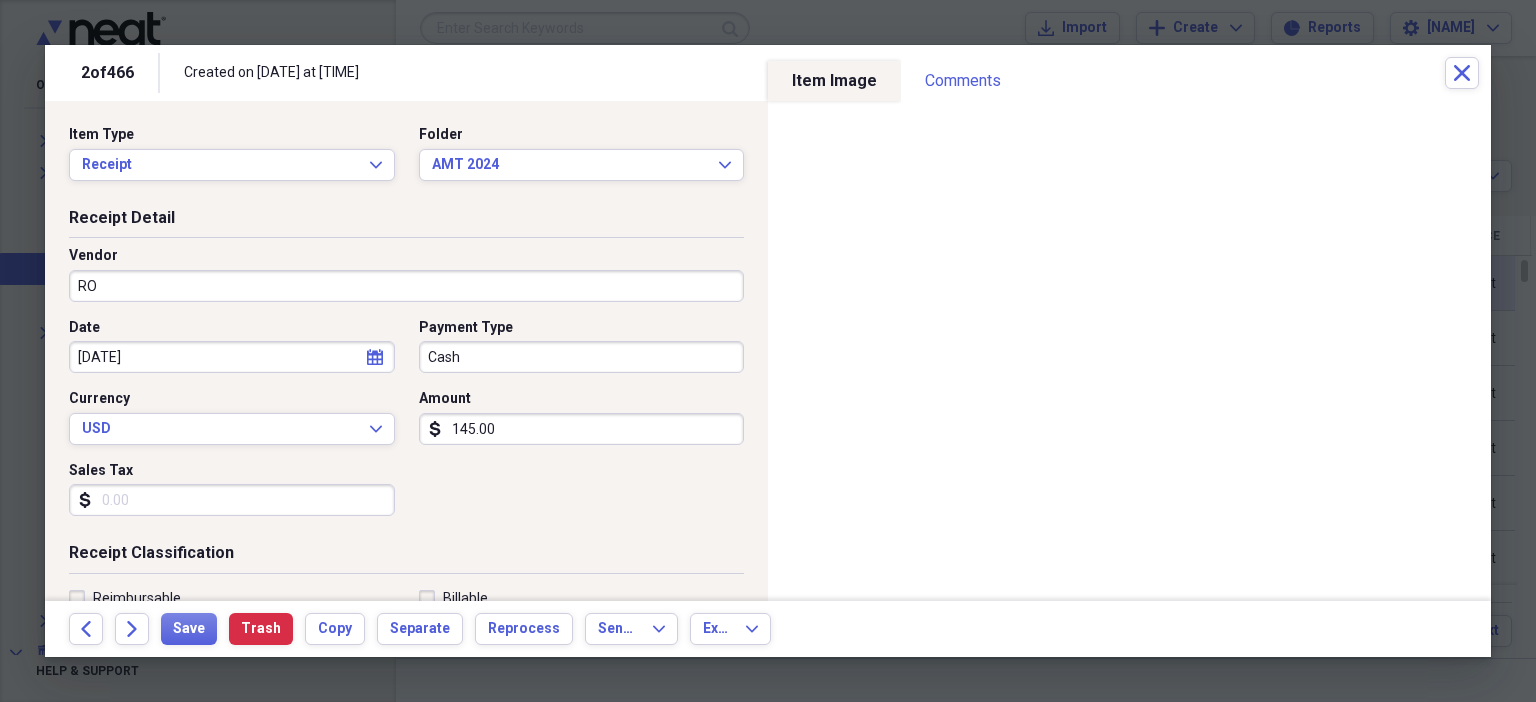 click on "Date [DATE] calendar Calendar Payment Type Cash Currency USD Expand Amount dollar-sign [AMOUNT] Sales Tax dollar-sign" at bounding box center (406, 425) 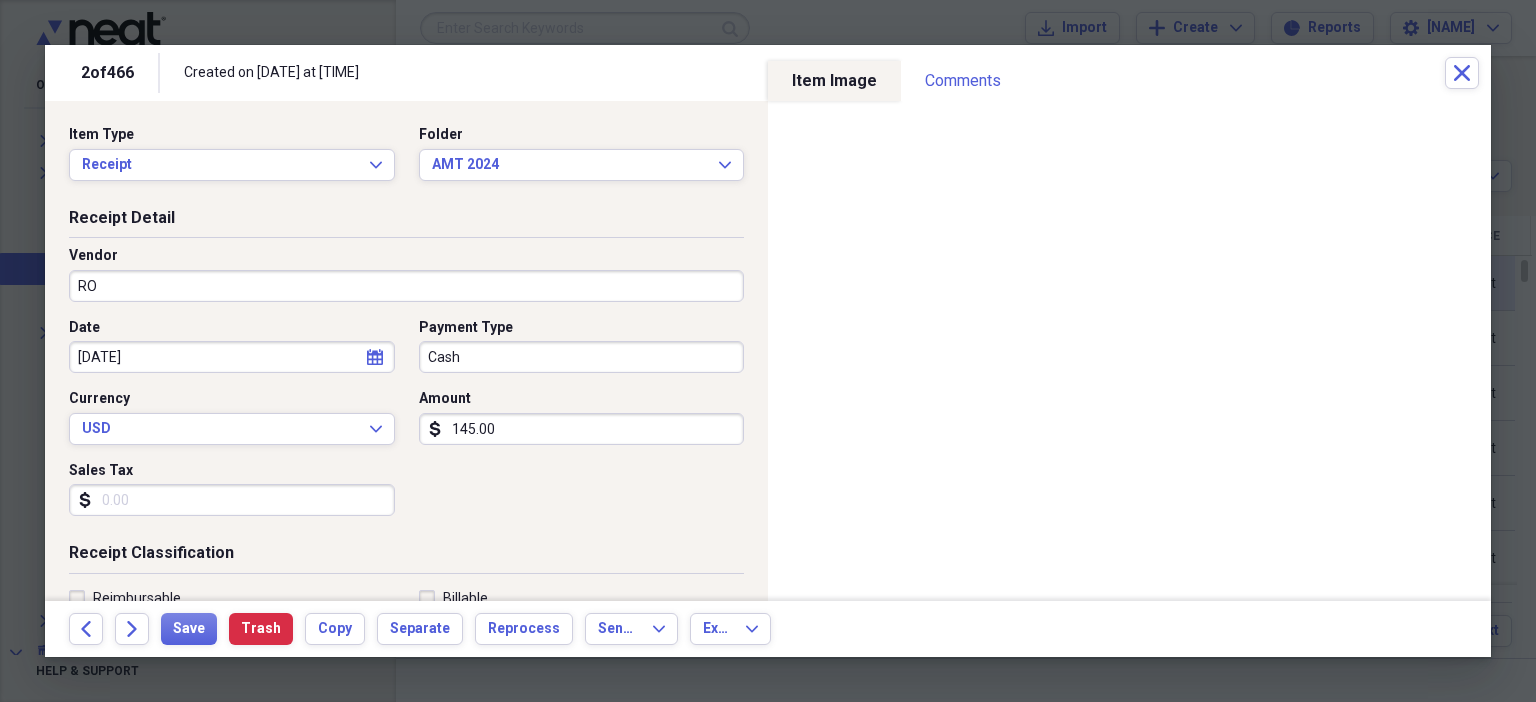 scroll, scrollTop: 436, scrollLeft: 0, axis: vertical 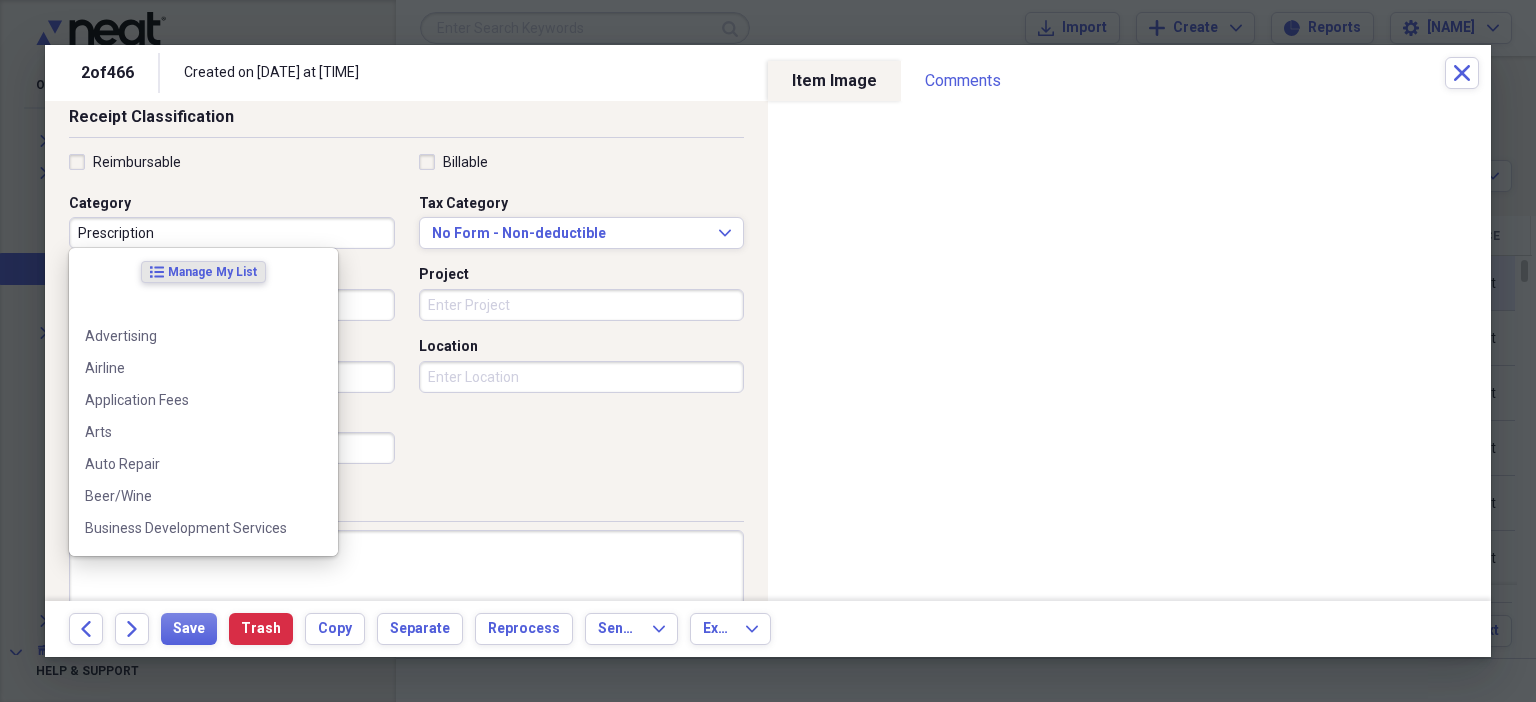 click on "Prescription" at bounding box center [232, 233] 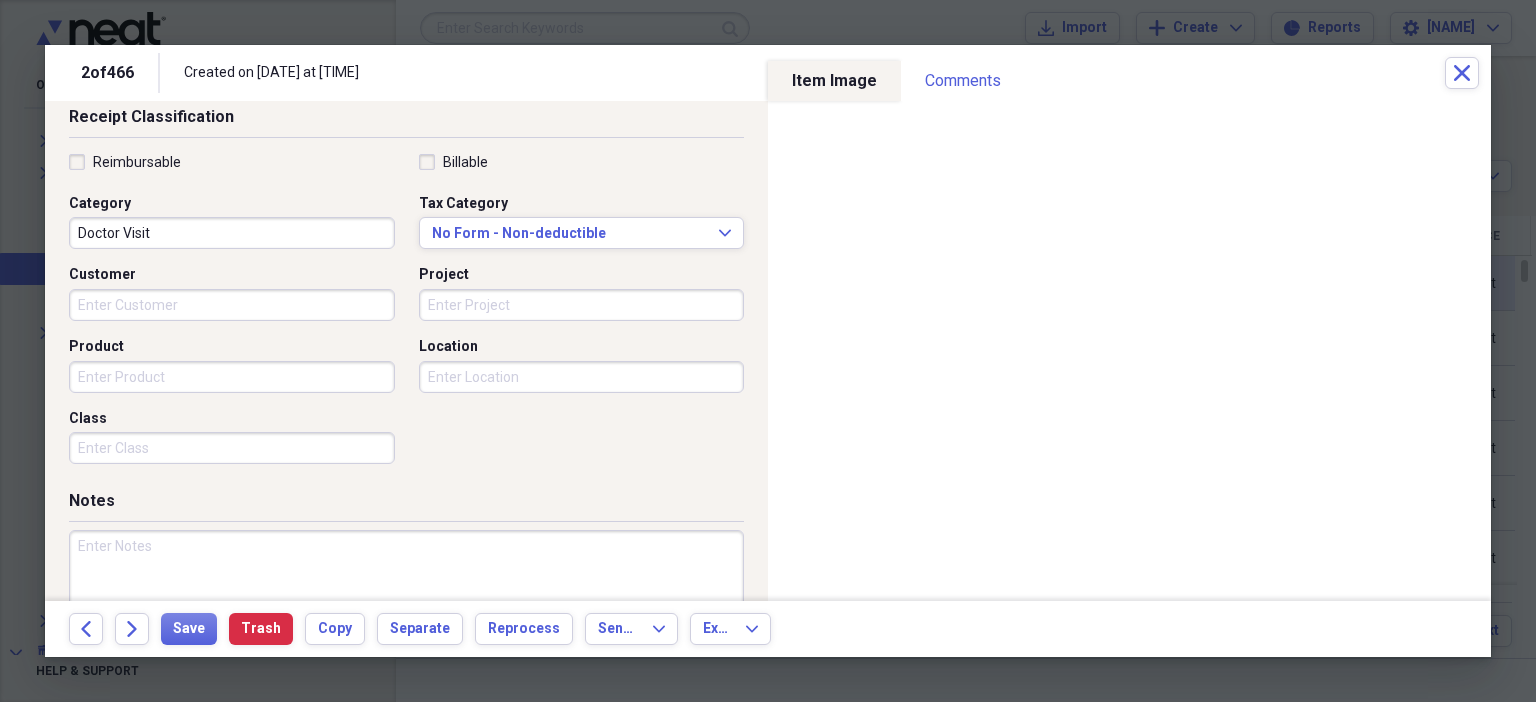 type on "Doctor Visit" 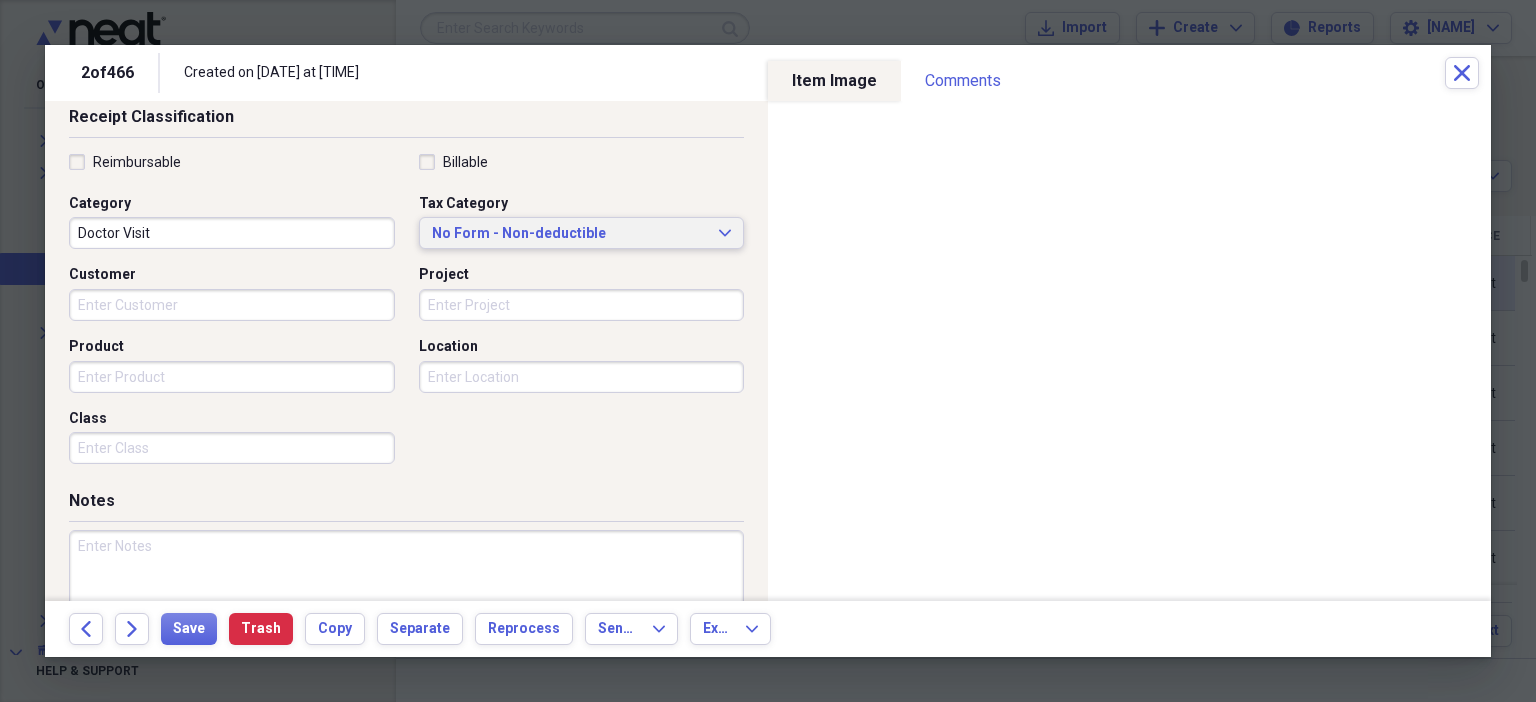 type 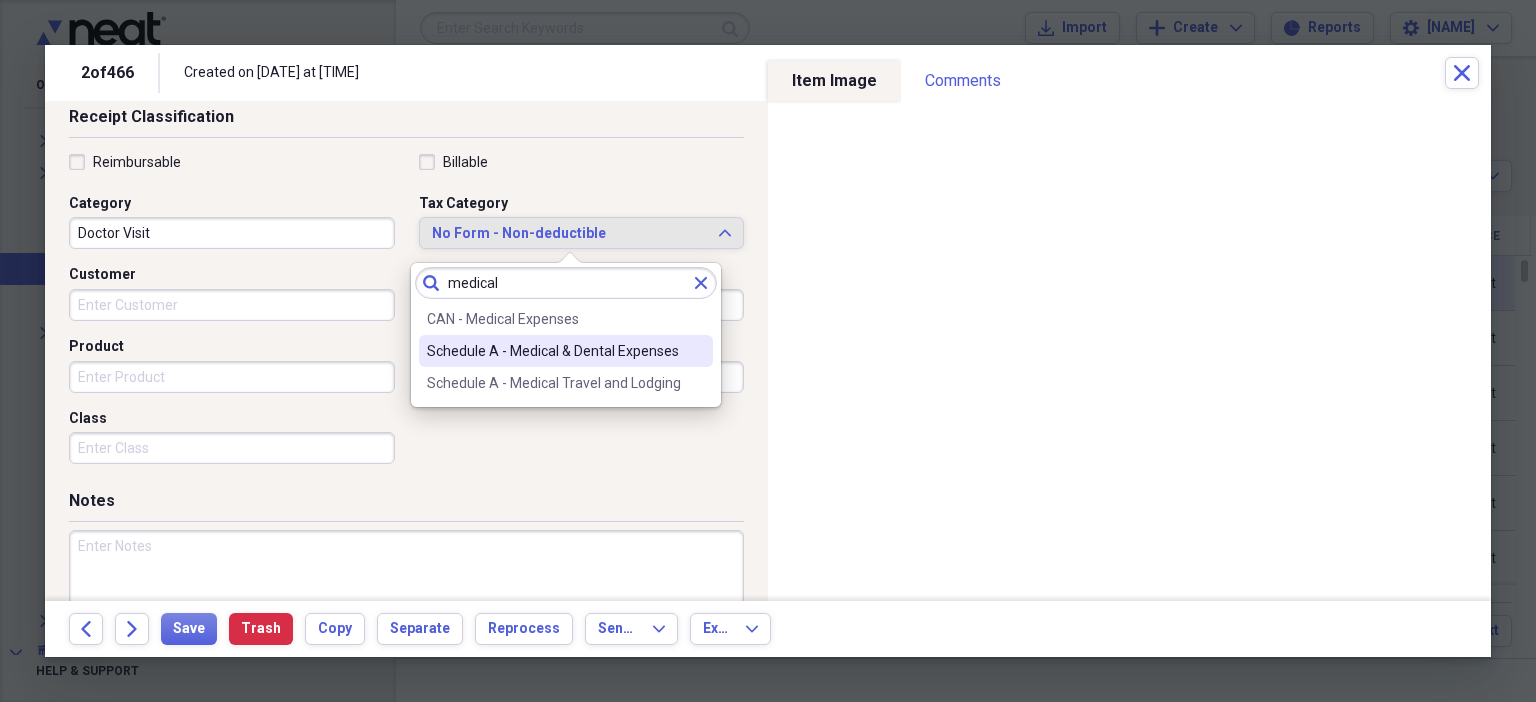 type on "medical" 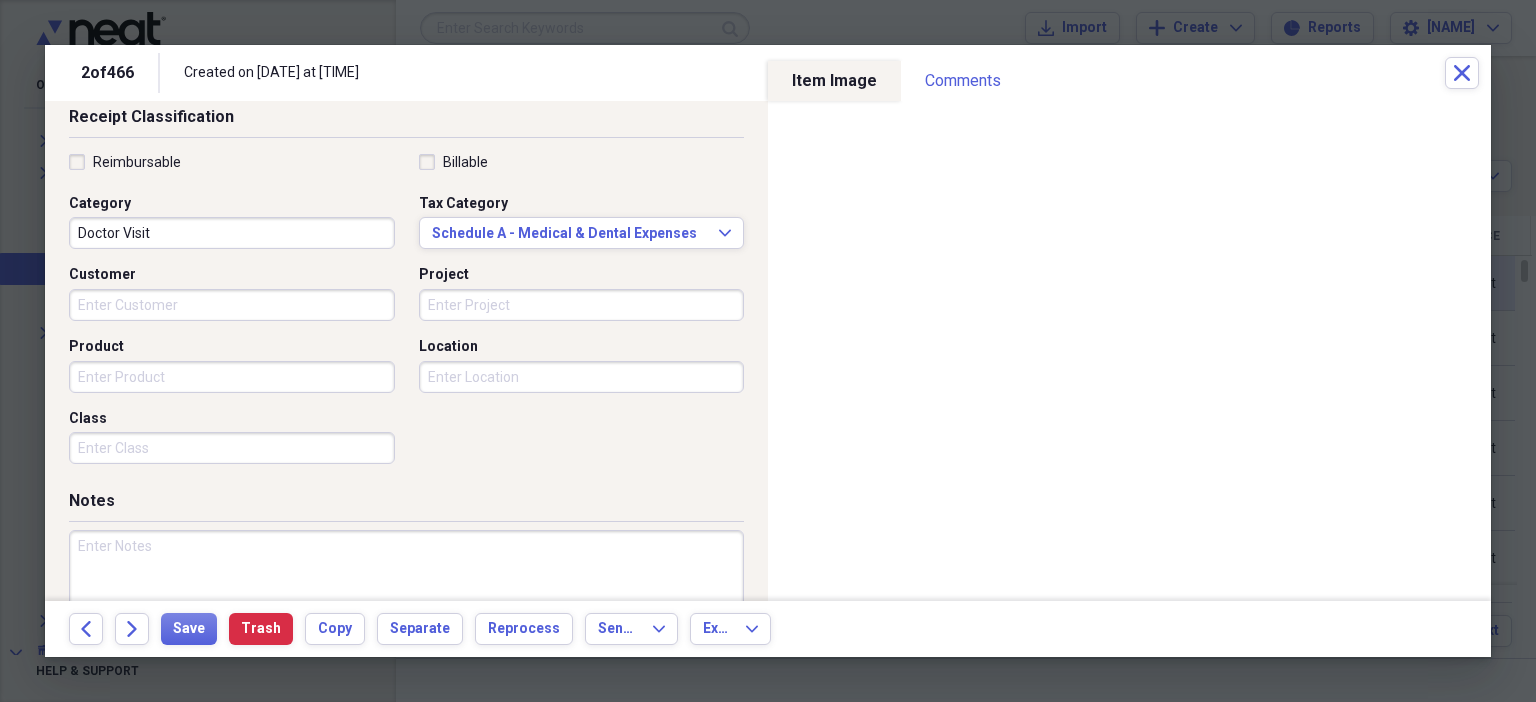 click at bounding box center (406, 595) 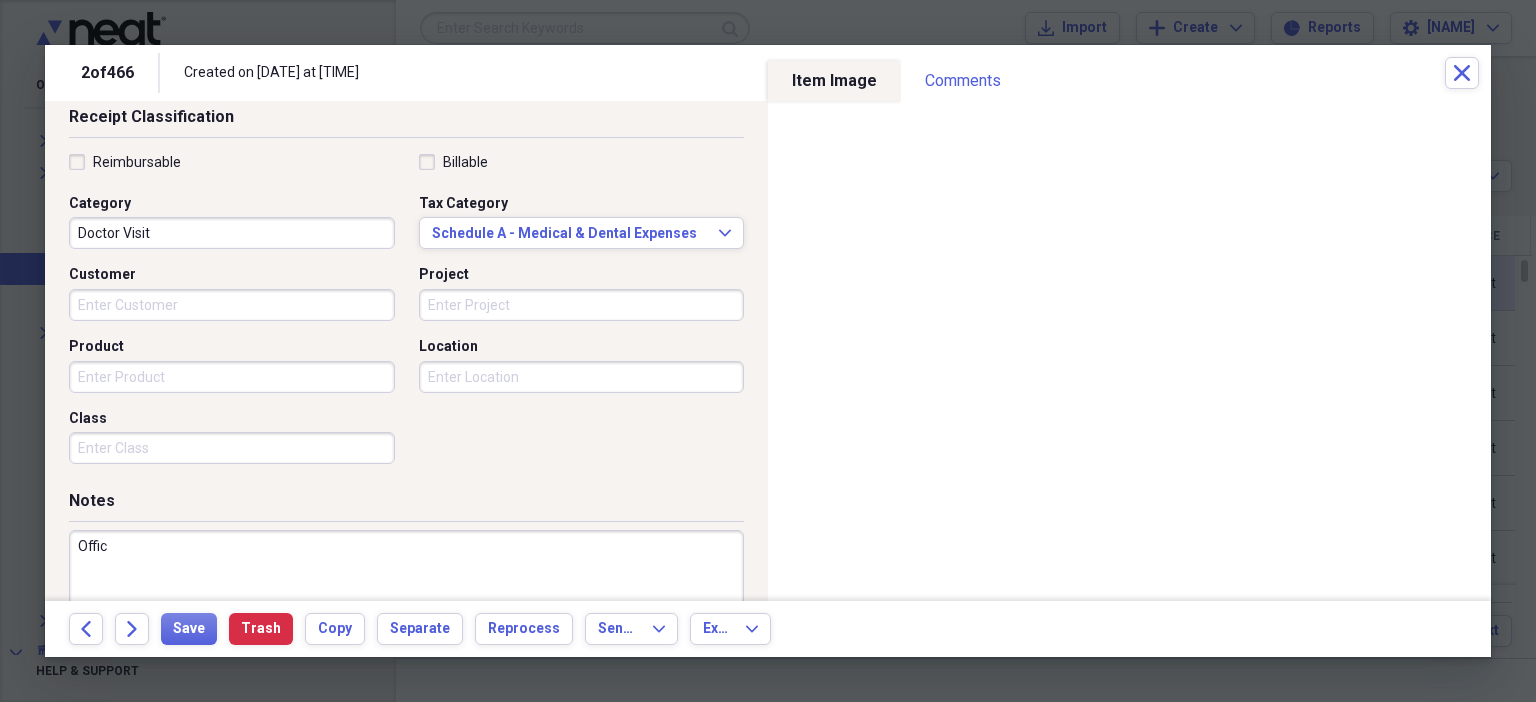 click on "Offic" at bounding box center (406, 595) 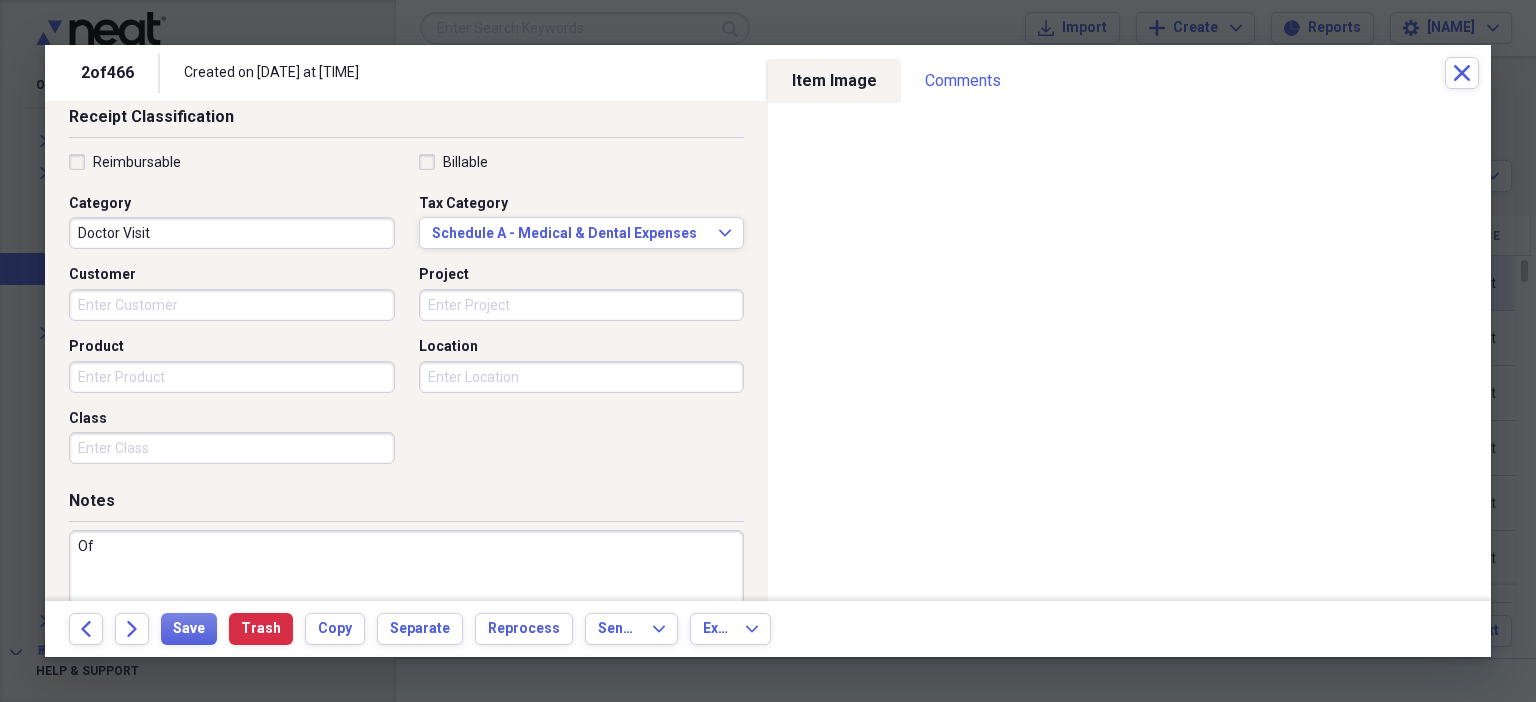 type on "O" 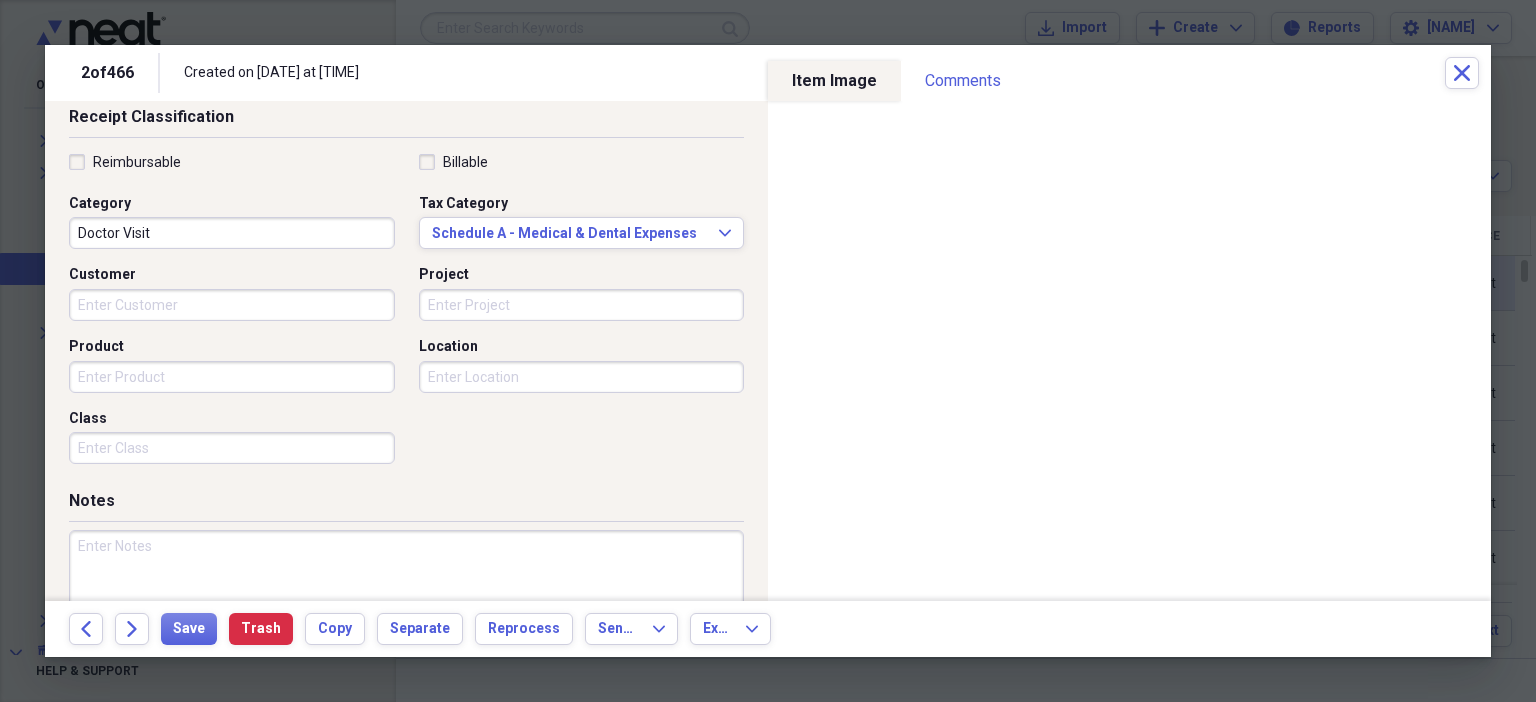 click at bounding box center (406, 595) 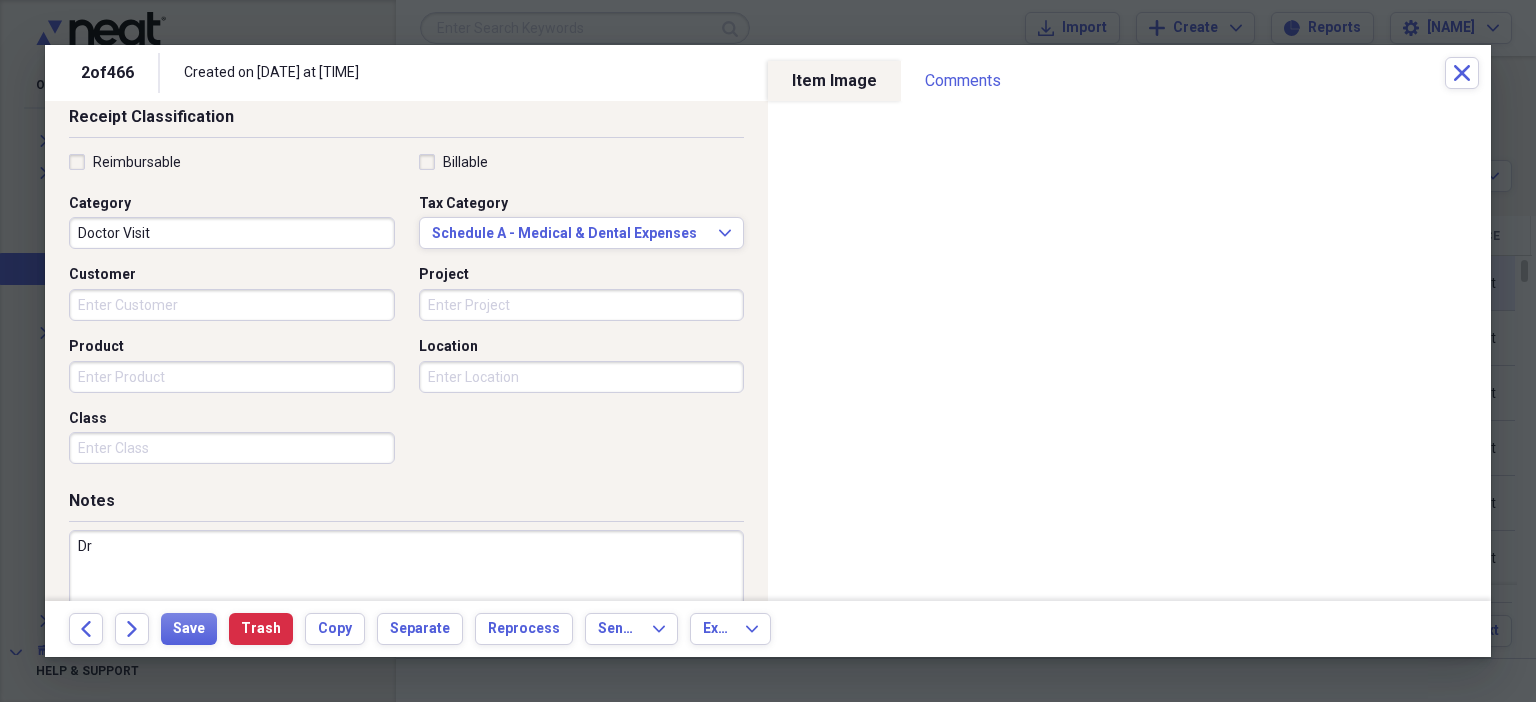 type on "D" 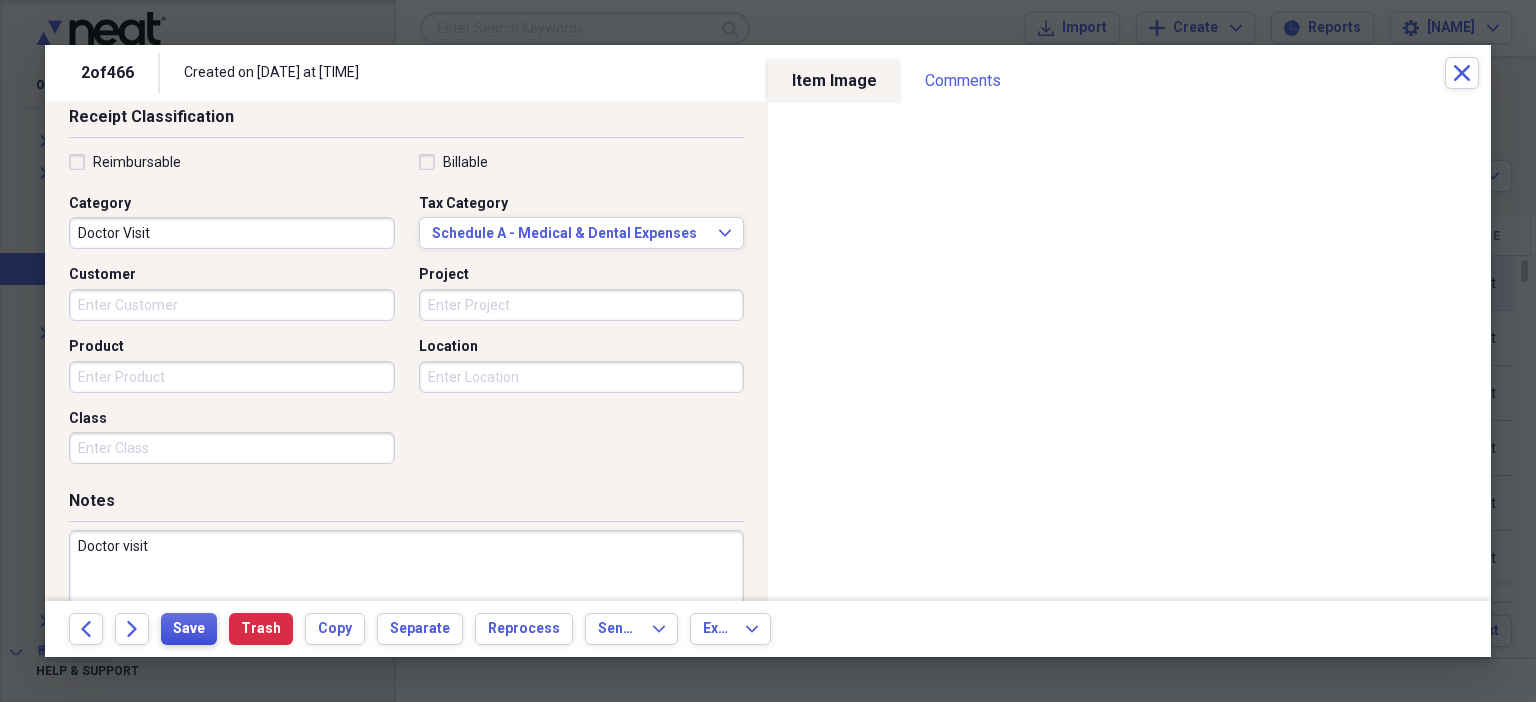type on "Doctor visit" 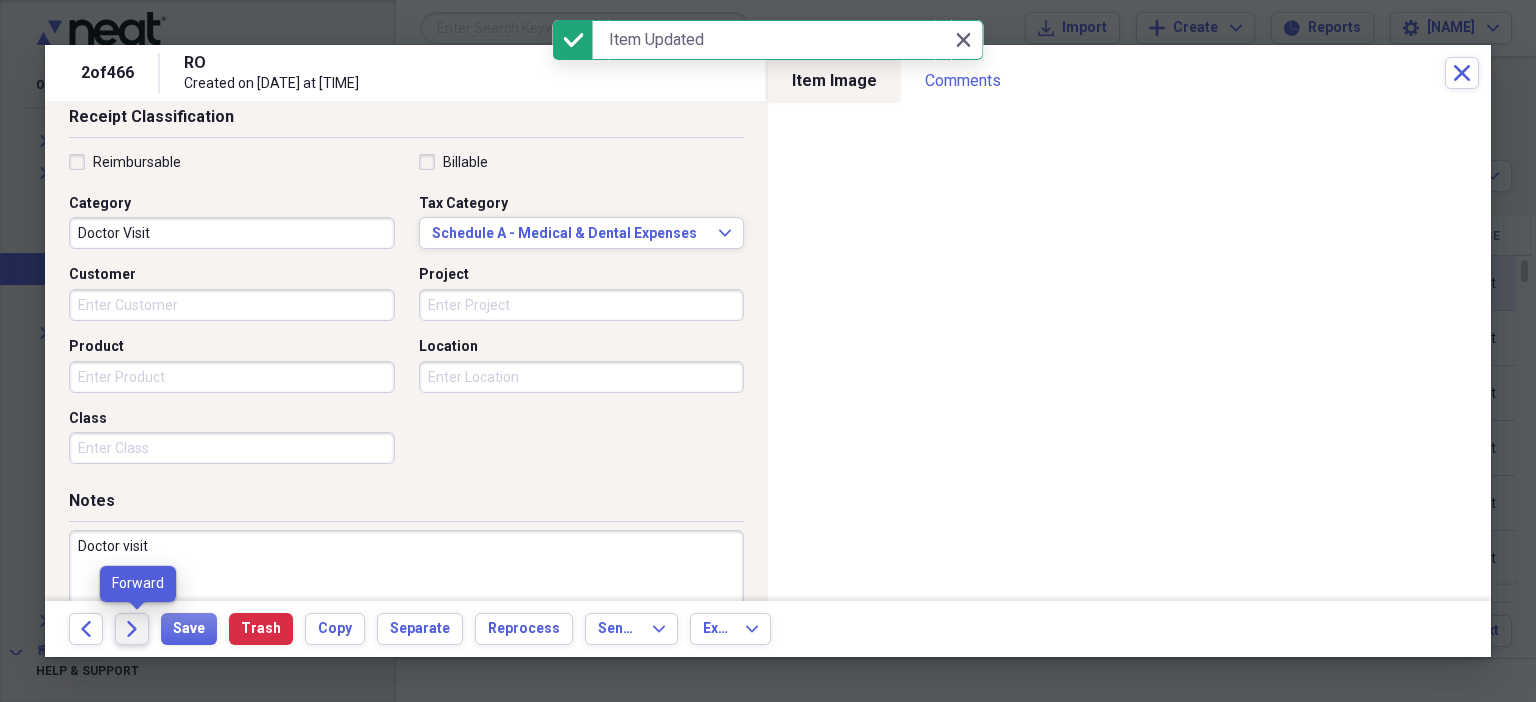 click 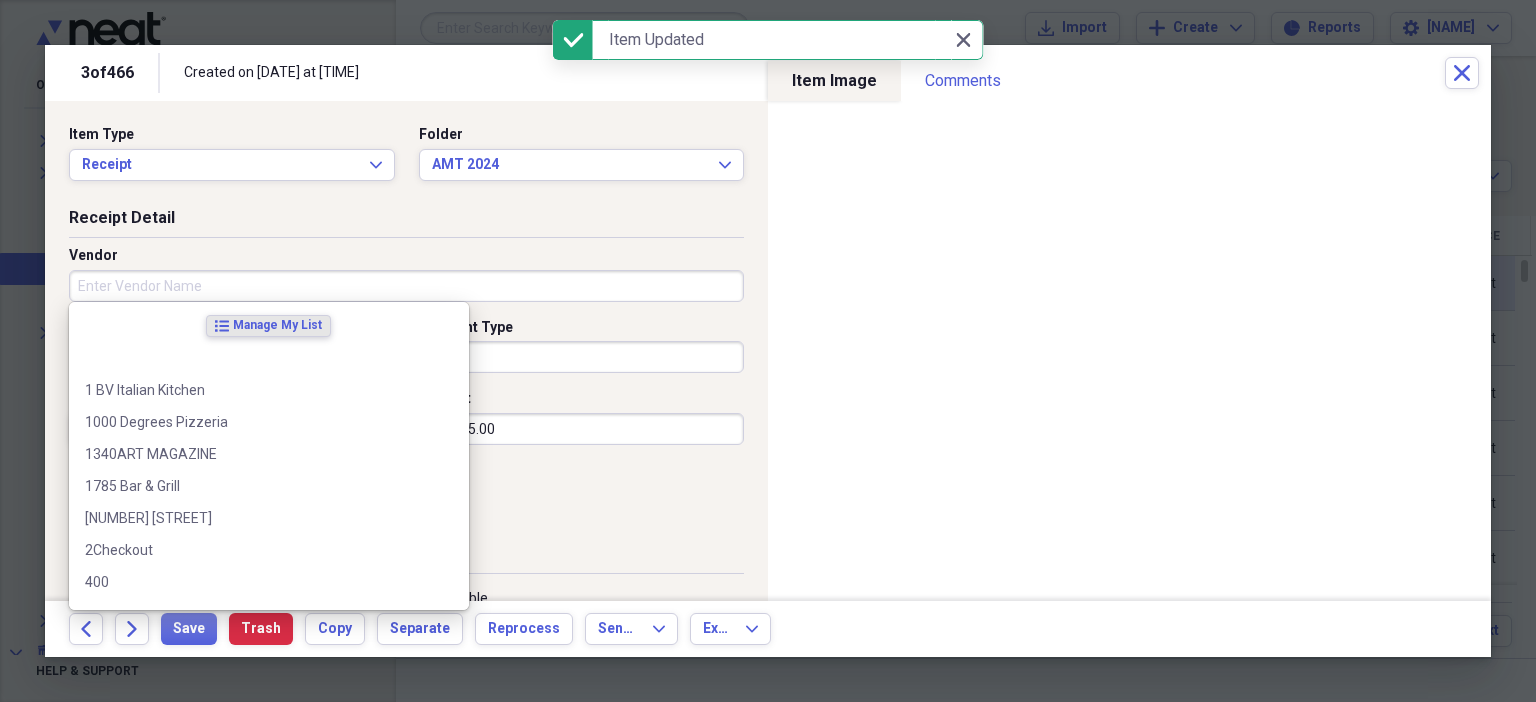 click on "Vendor" at bounding box center (406, 286) 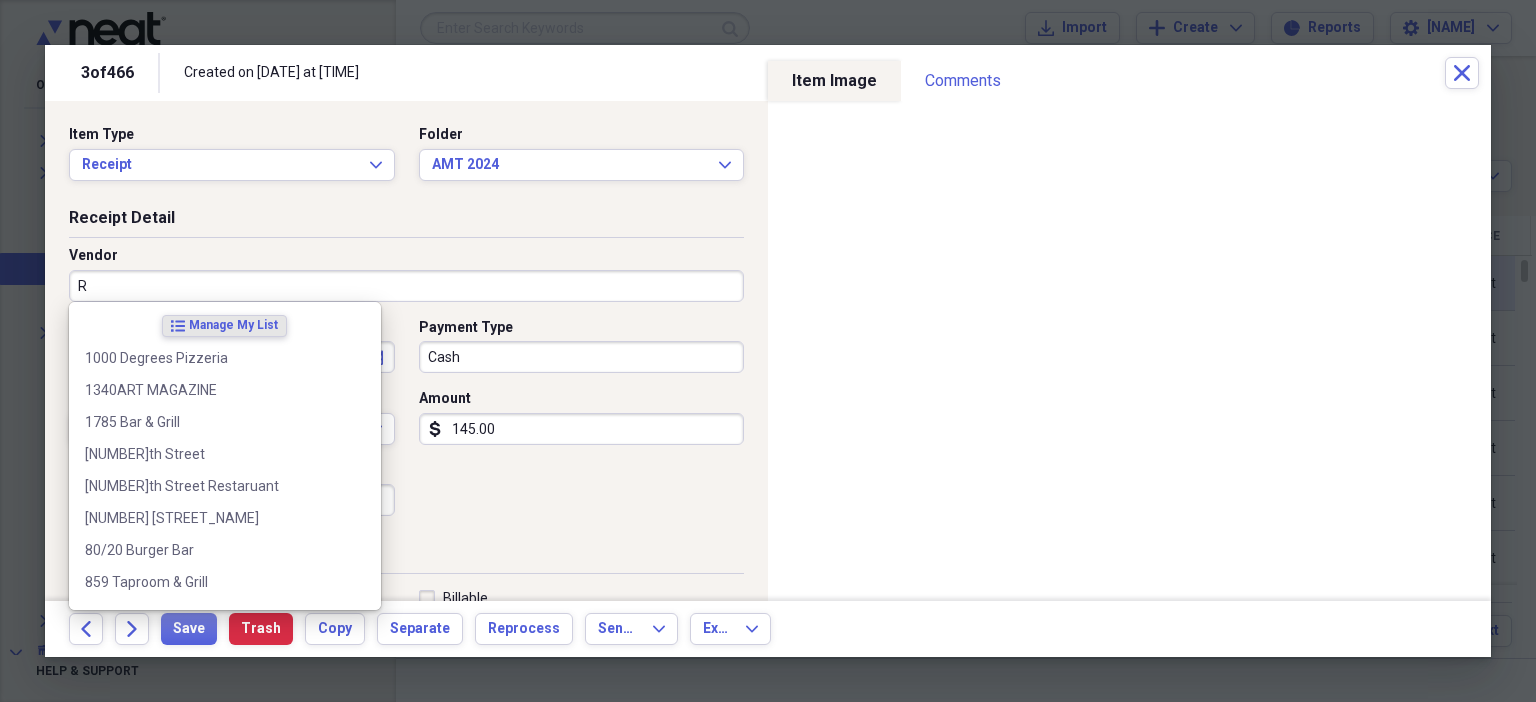 type on "RO" 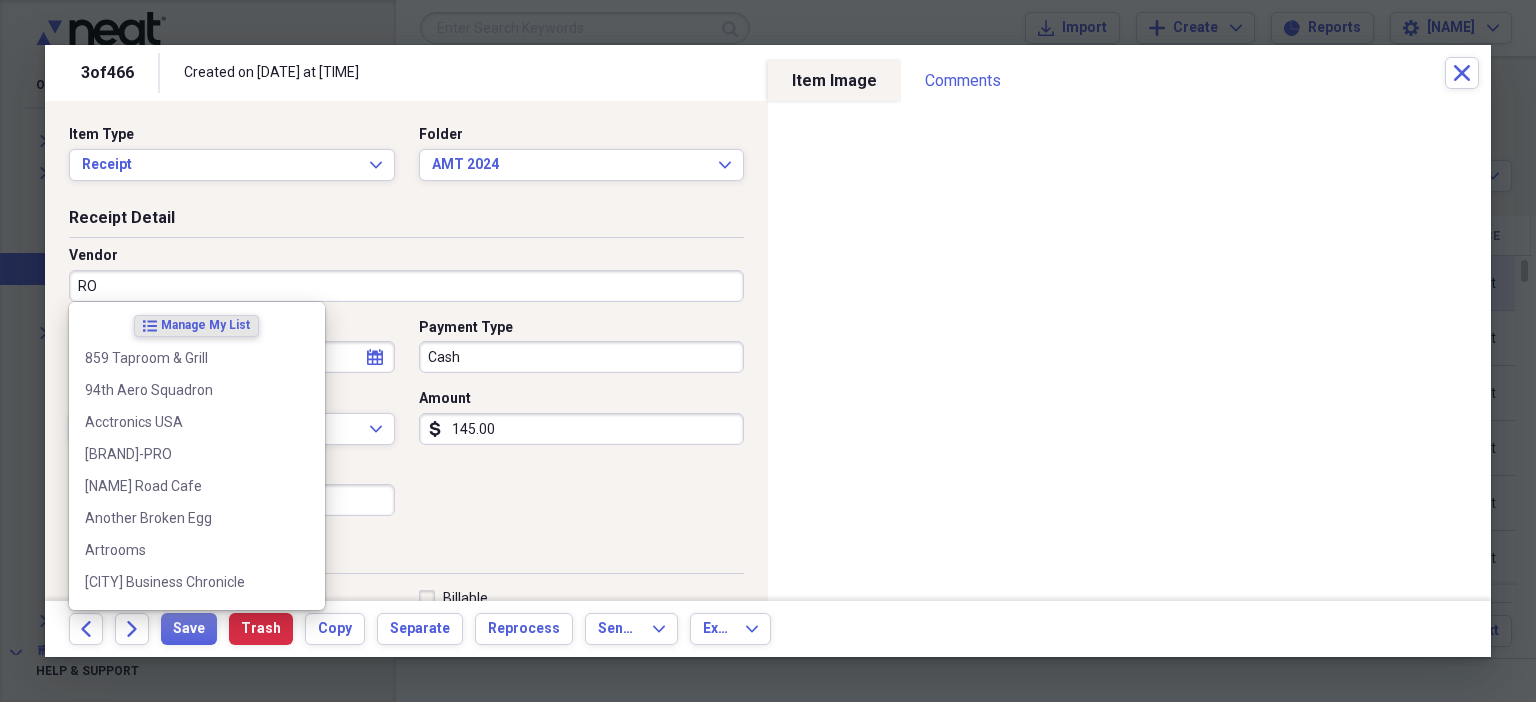 type on "Doctor Visit" 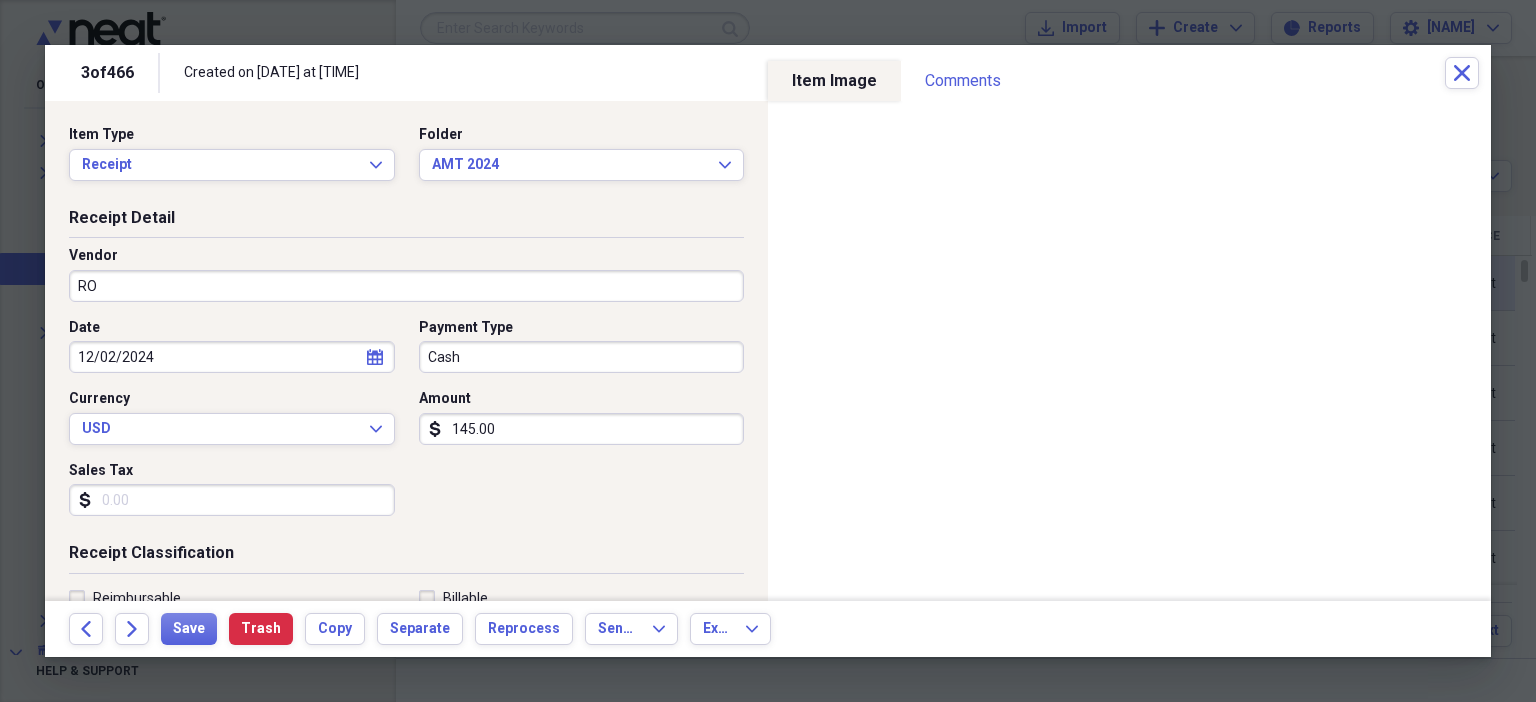 click on "Date [DATE] calendar Calendar Payment Type Cash Currency USD Expand Amount dollar-sign [AMOUNT] Sales Tax dollar-sign" at bounding box center (406, 425) 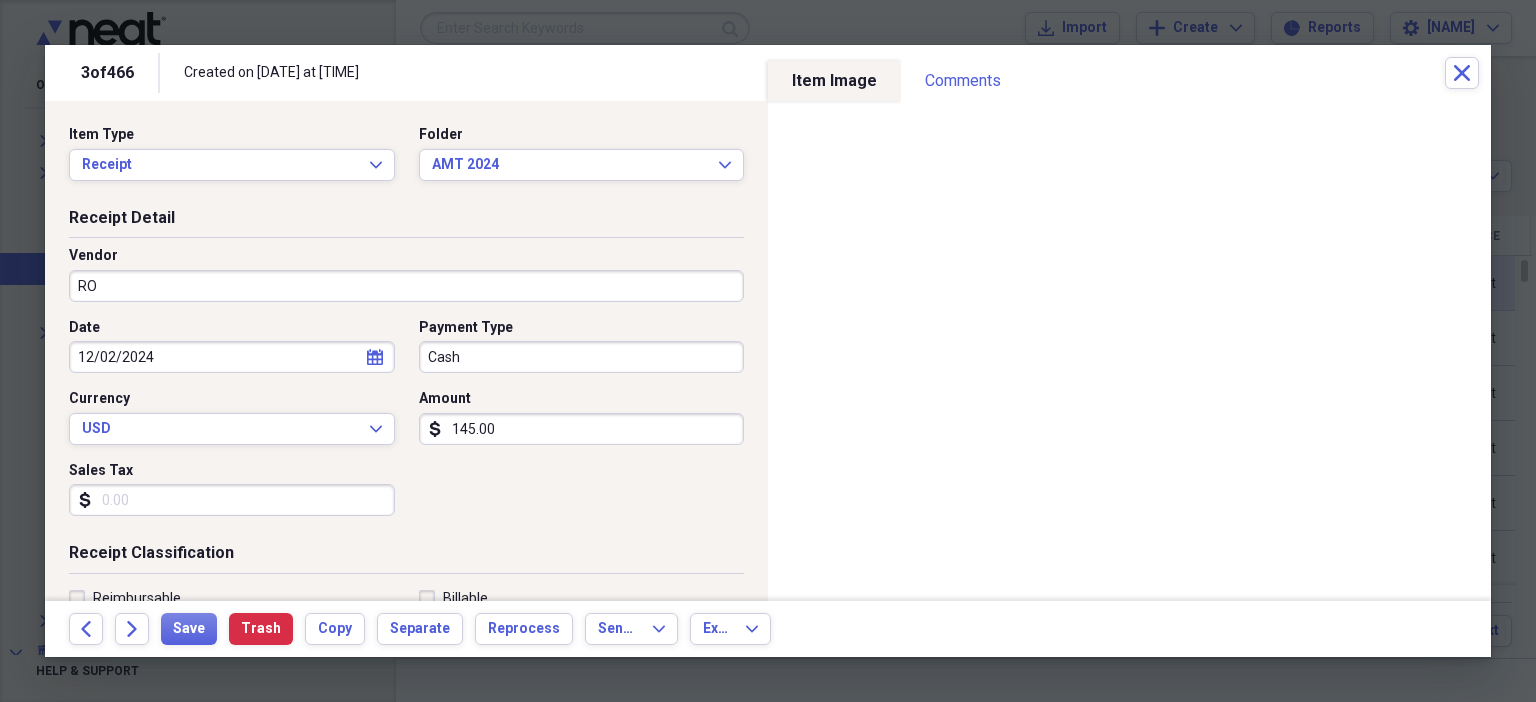scroll, scrollTop: 436, scrollLeft: 0, axis: vertical 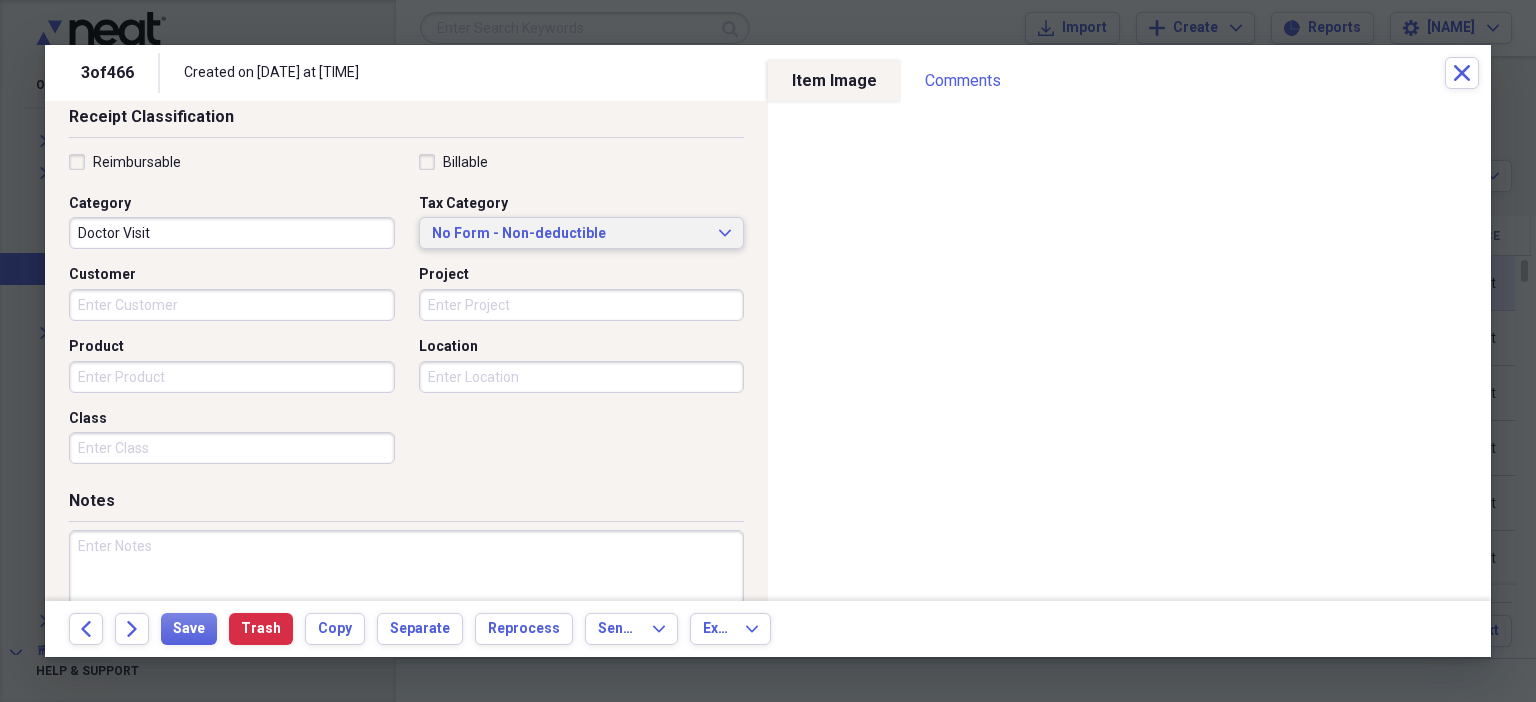 click on "No Form - Non-deductible" at bounding box center (570, 234) 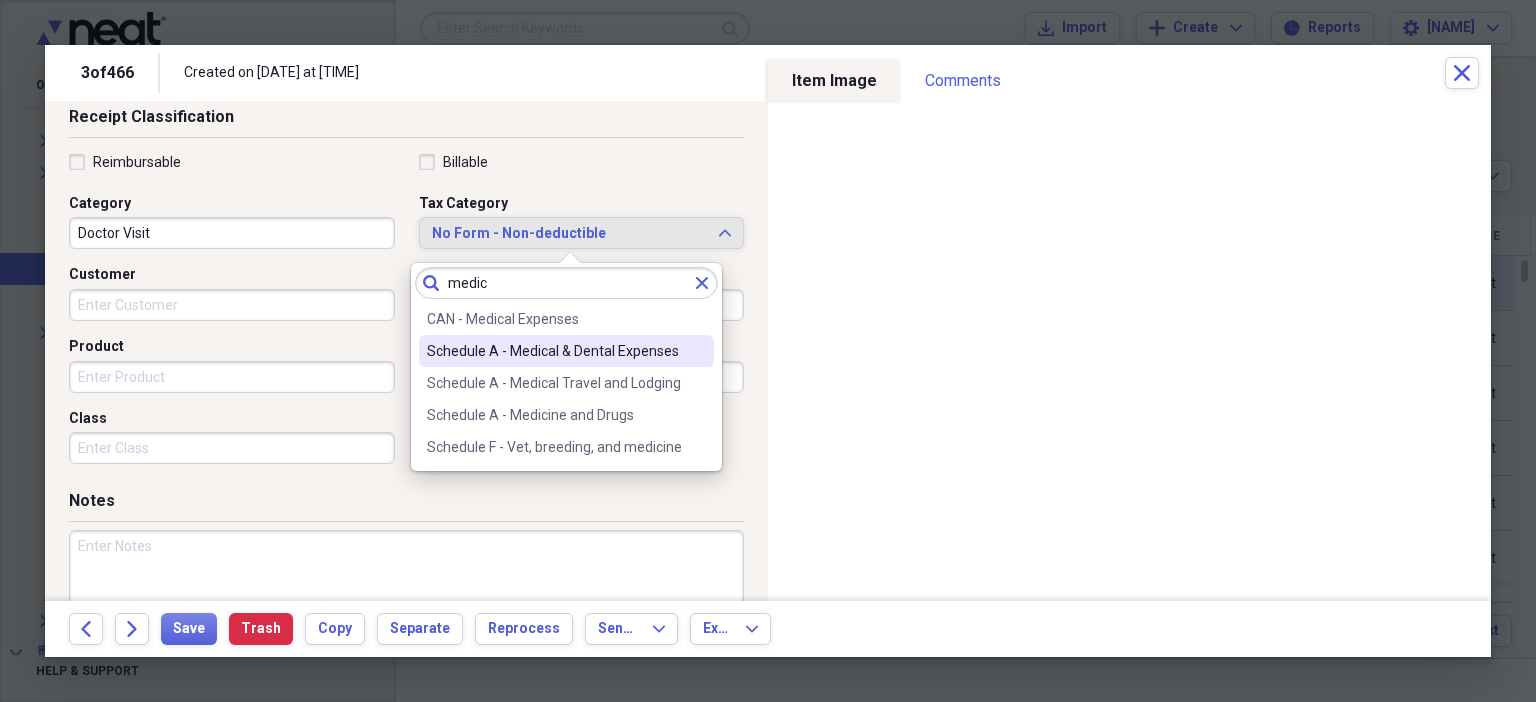 type on "medic" 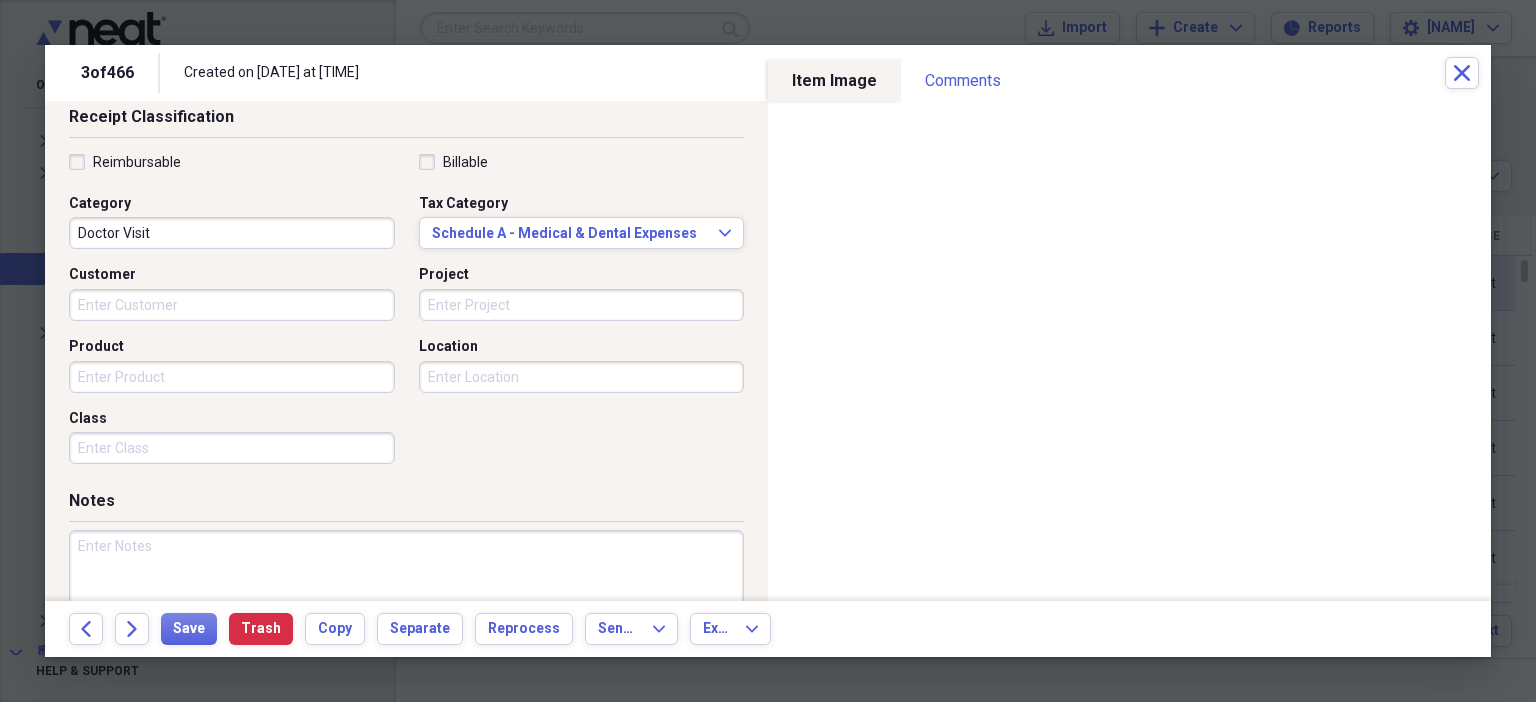 click at bounding box center (406, 595) 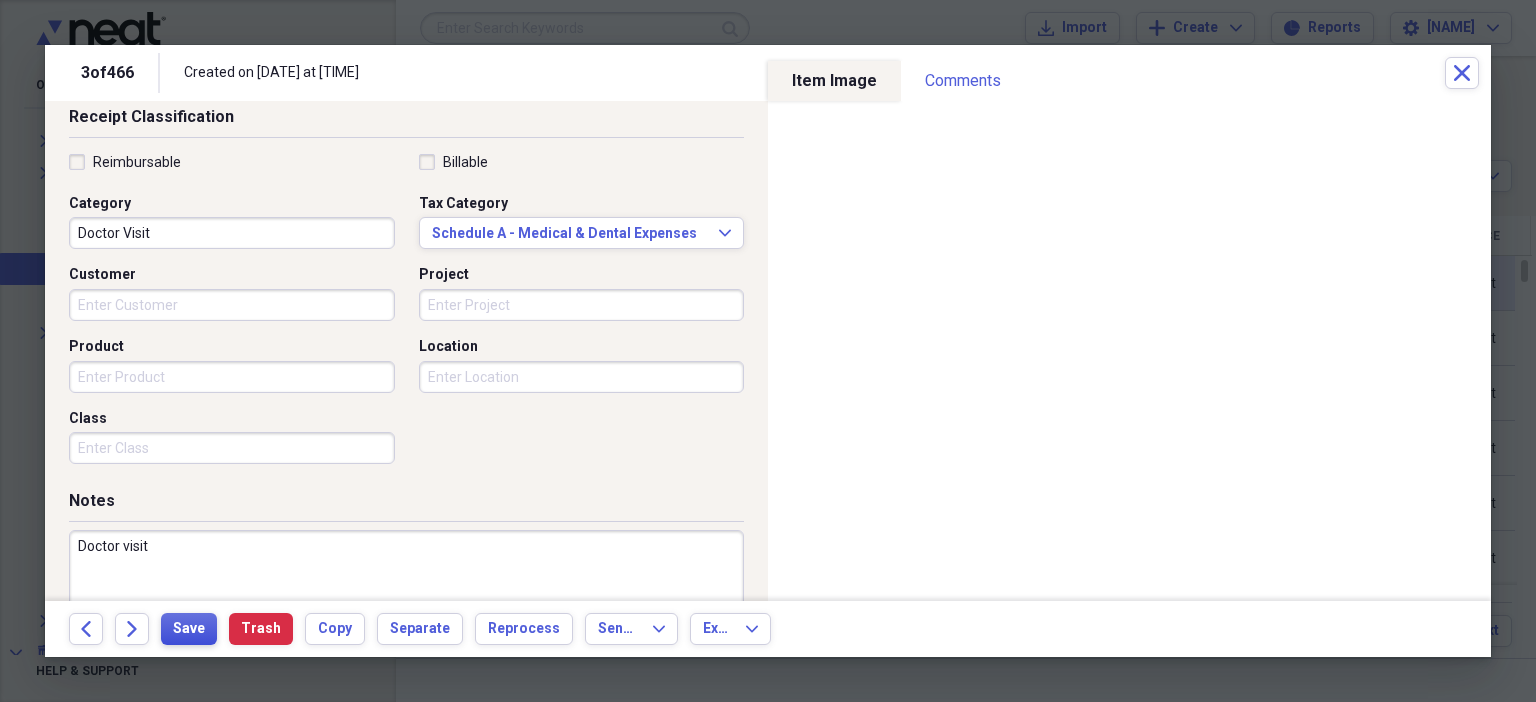 type on "Doctor visit" 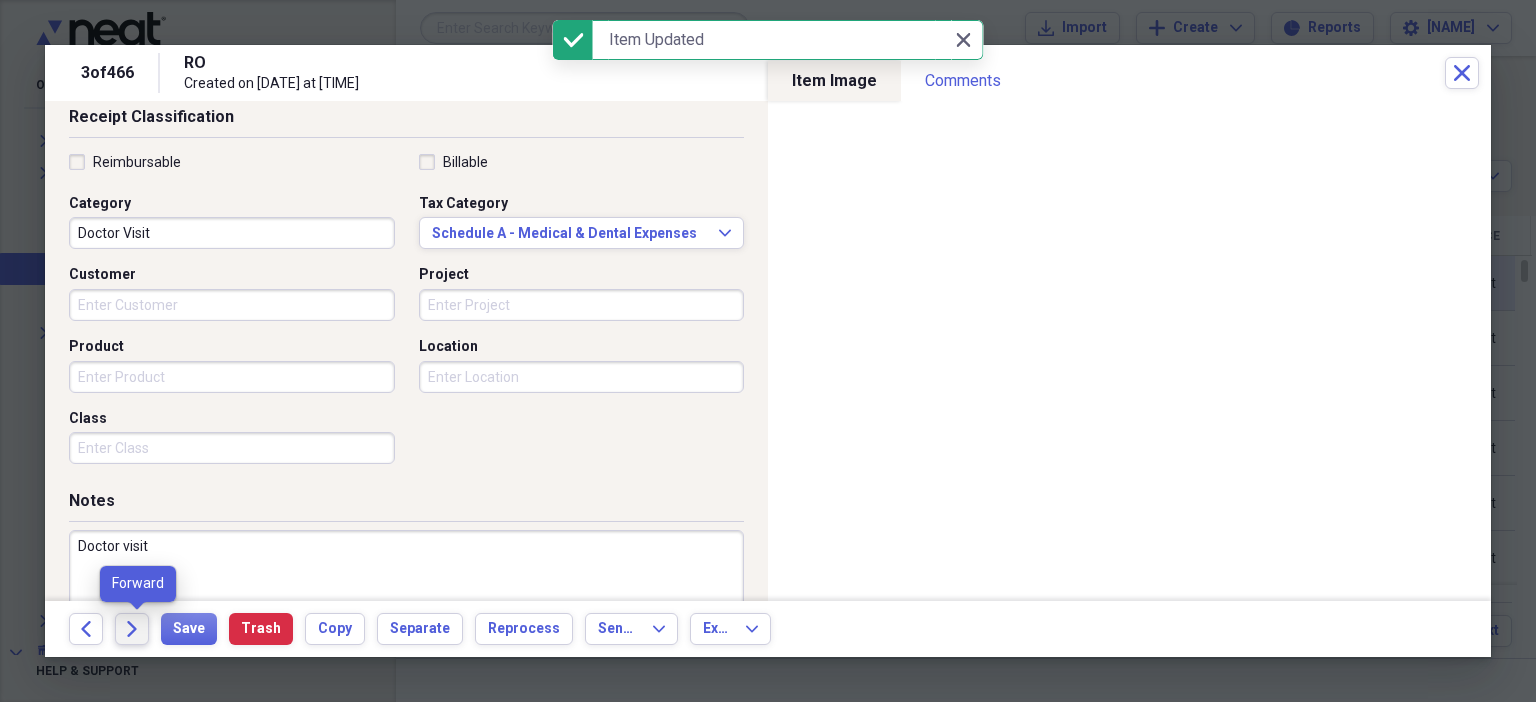 click 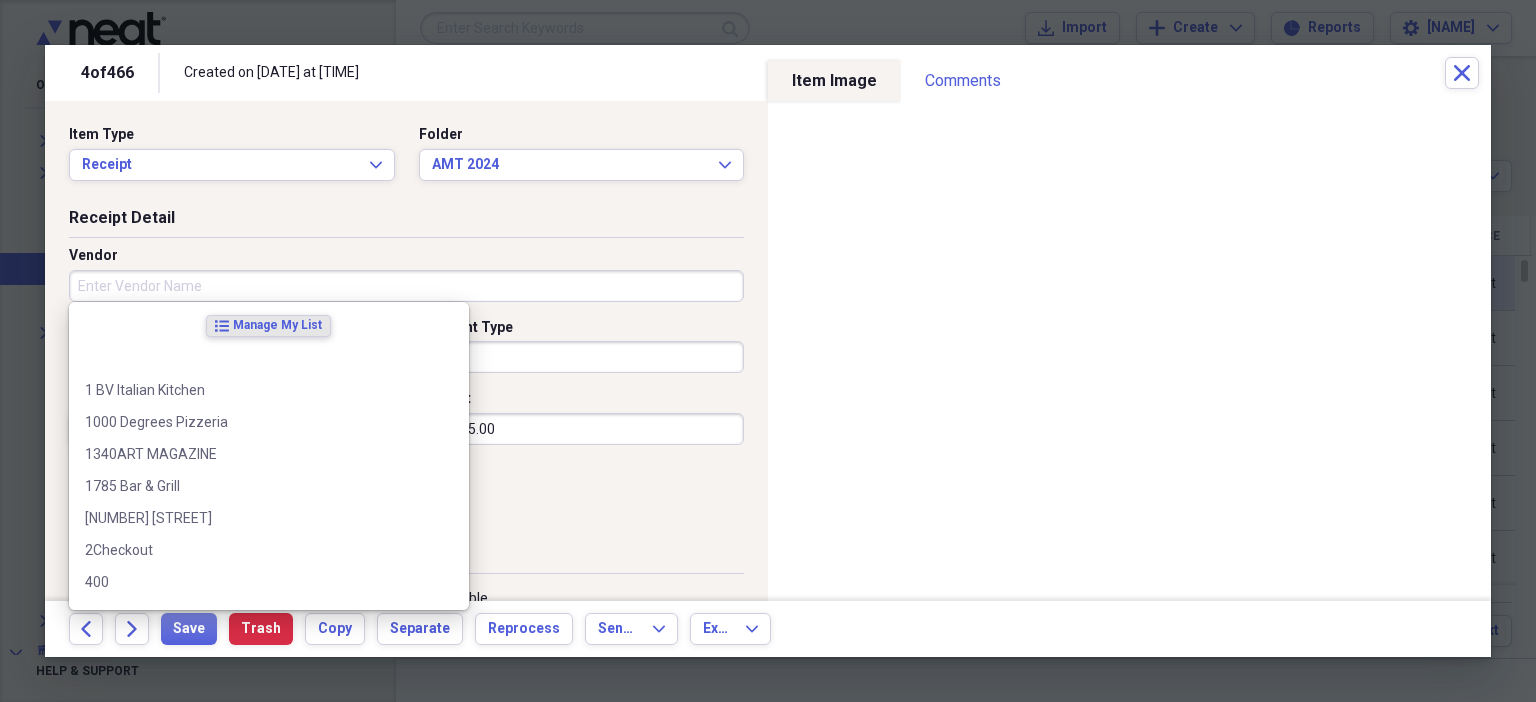 click on "Vendor" at bounding box center (406, 286) 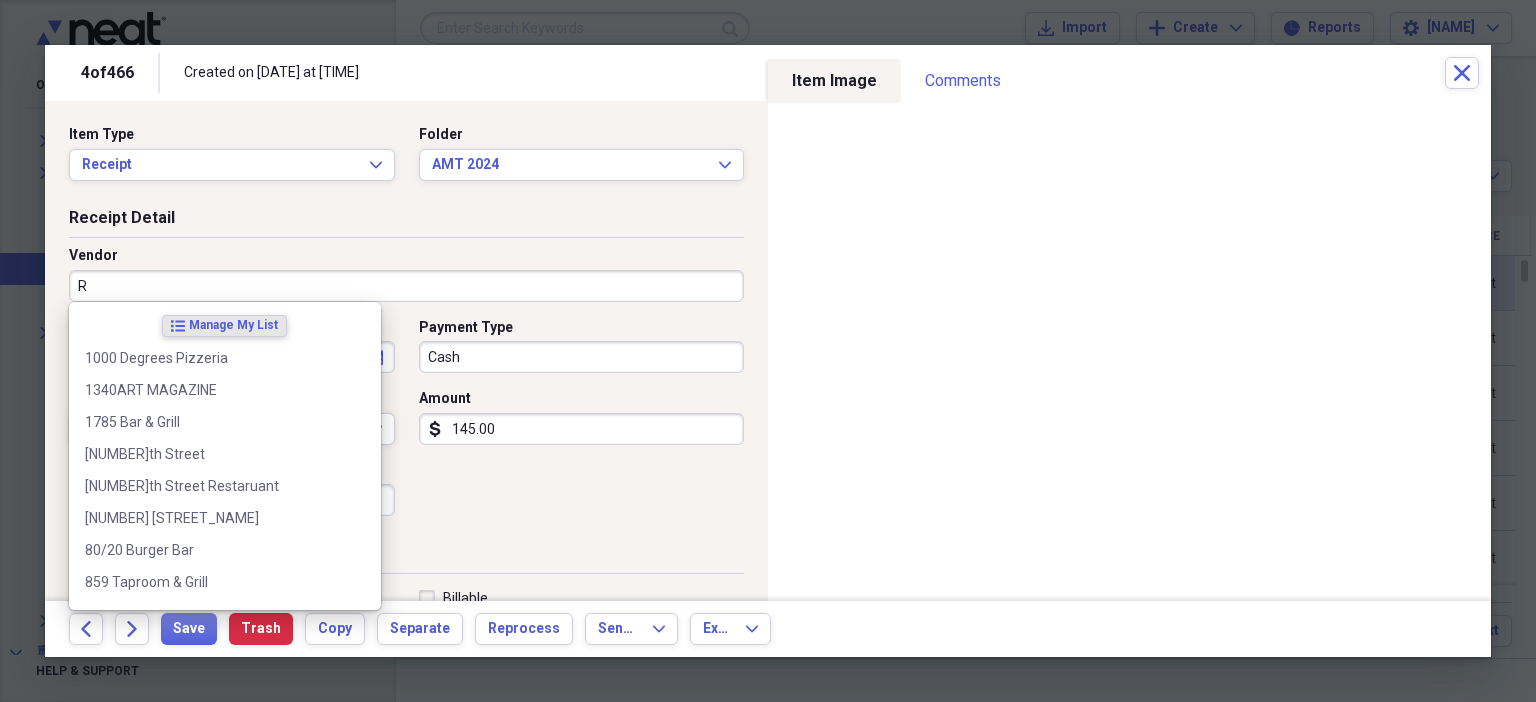 type on "RO" 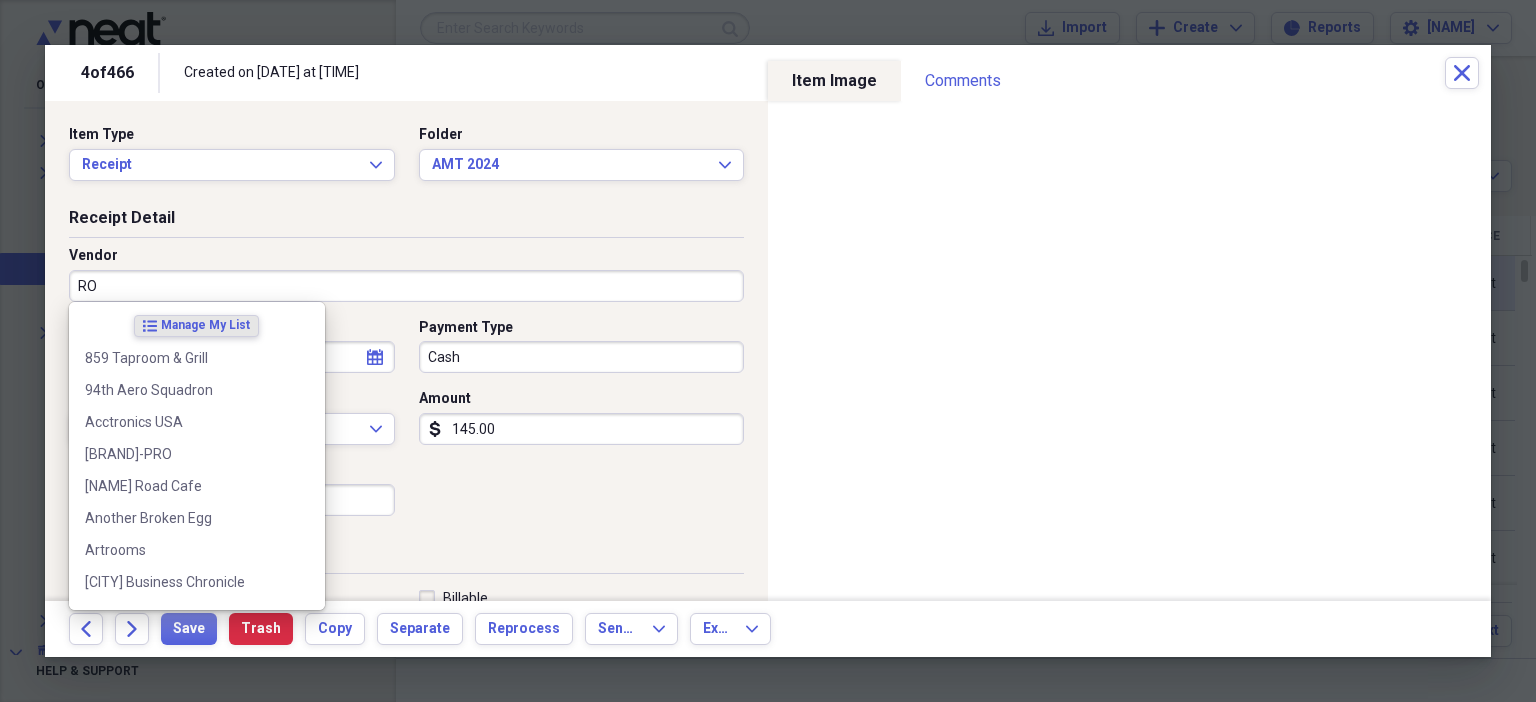 type on "Doctor Visit" 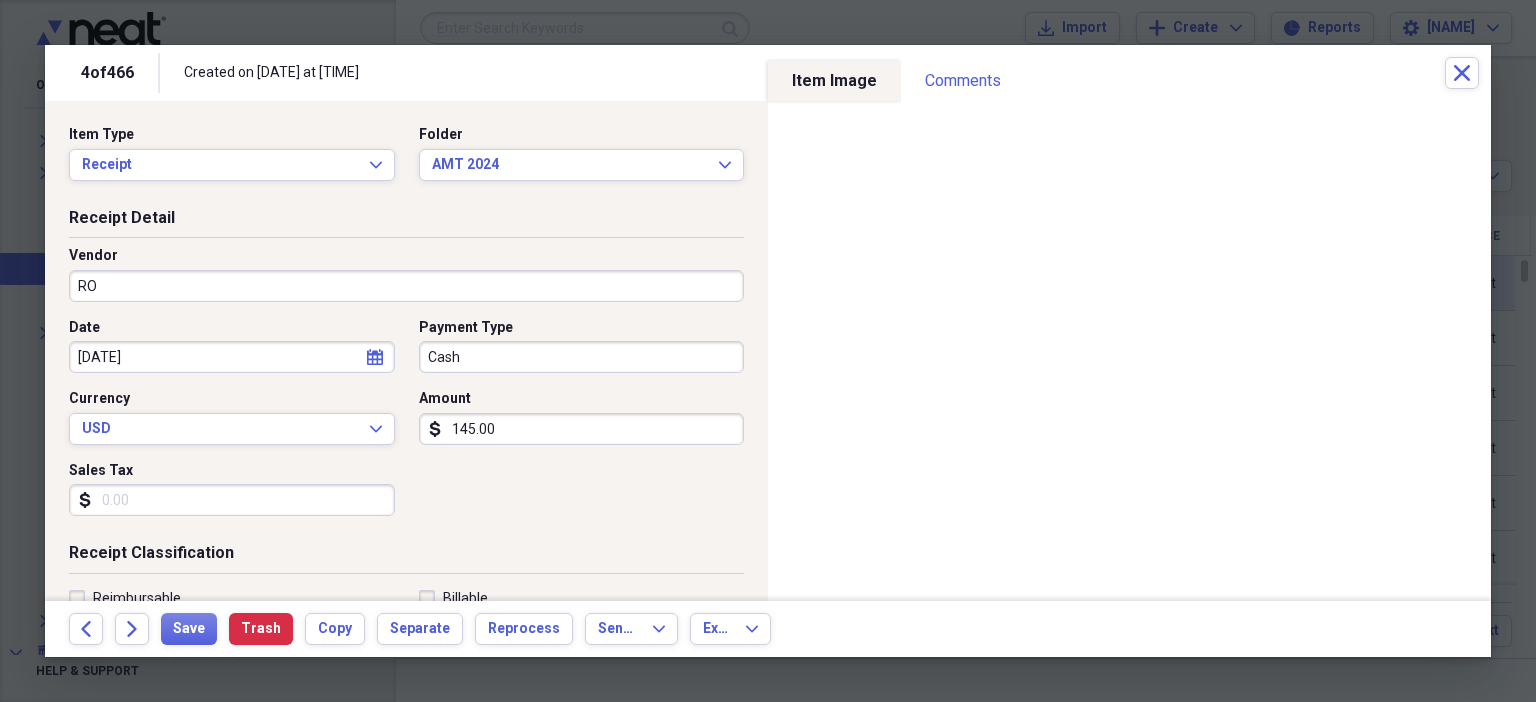 click on "Date [DATE] calendar Calendar Payment Type Cash Currency USD Expand Amount dollar-sign [AMOUNT] Sales Tax dollar-sign" at bounding box center [406, 425] 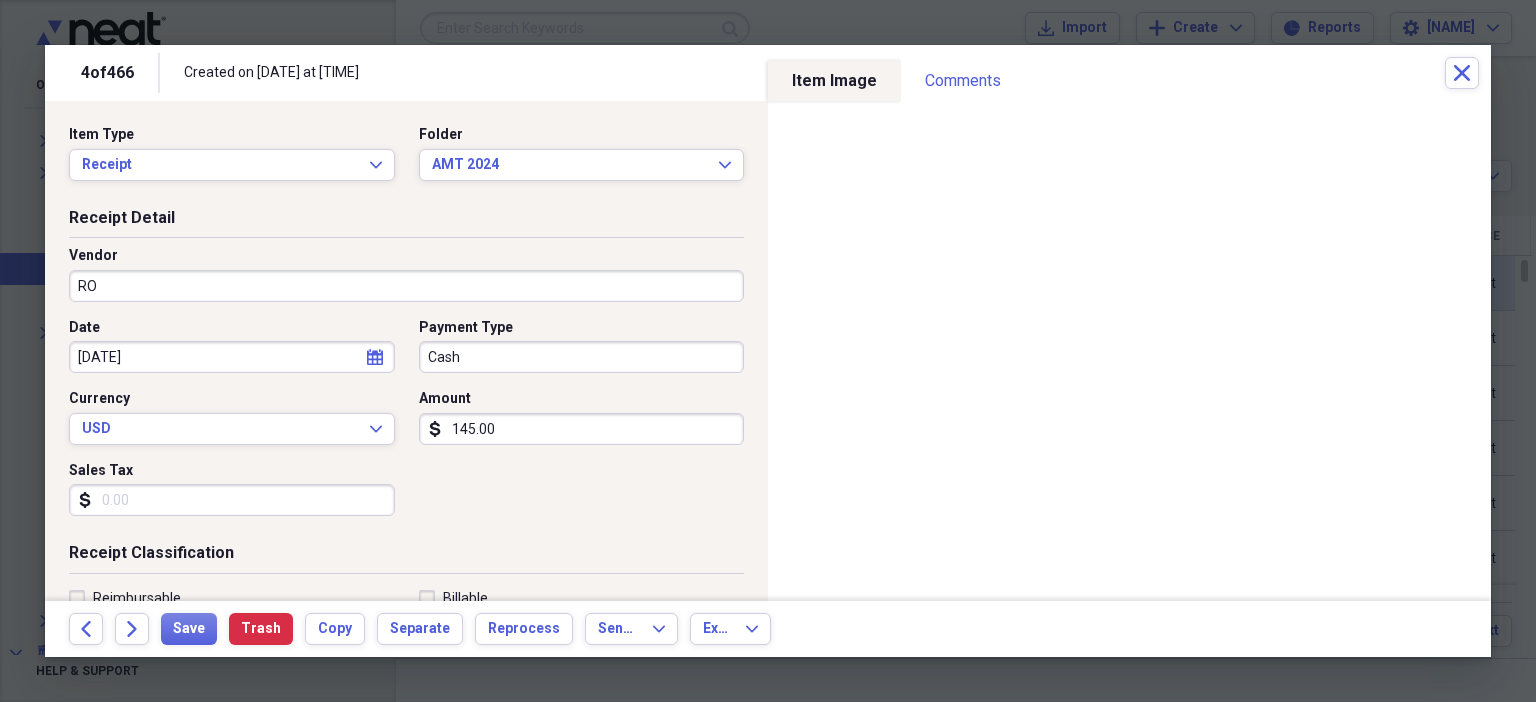 scroll, scrollTop: 436, scrollLeft: 0, axis: vertical 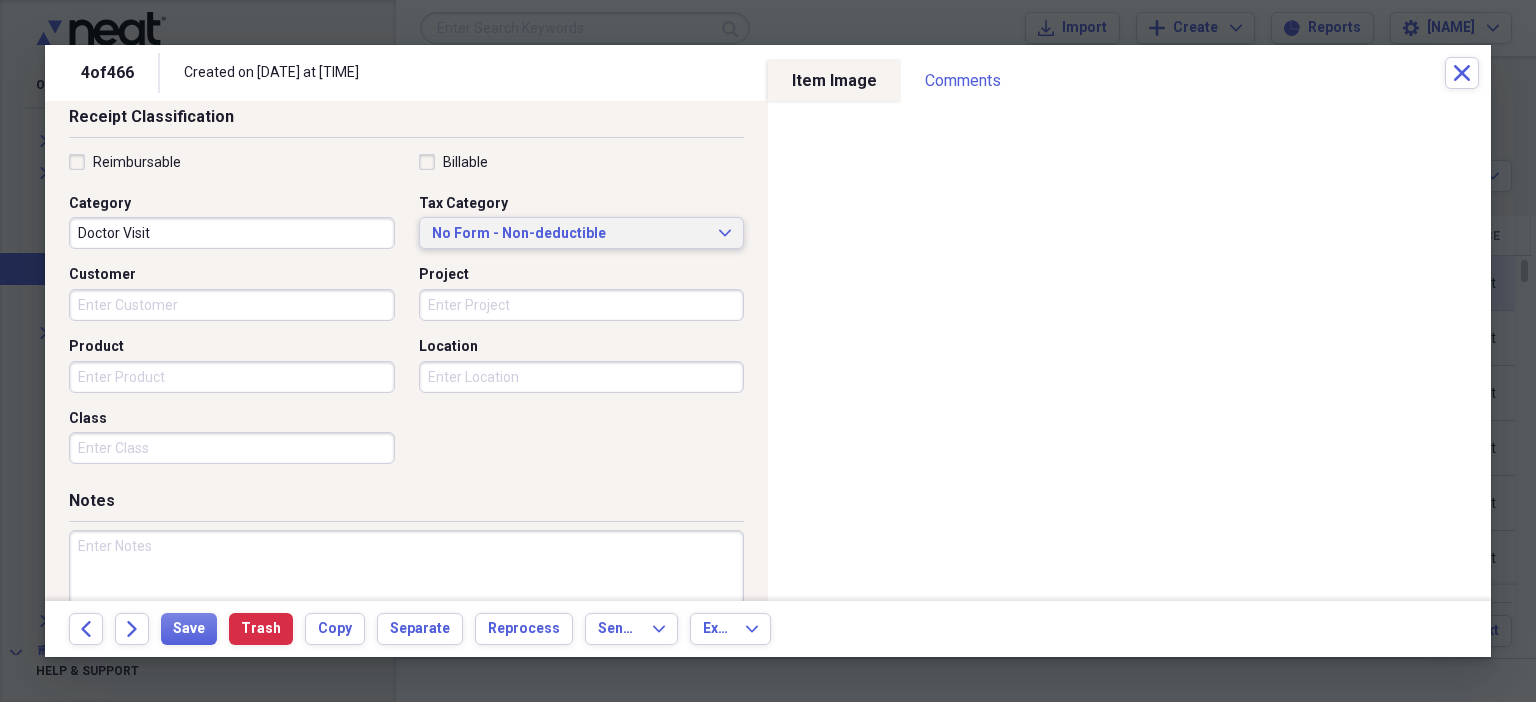 click on "No Form - Non-deductible" at bounding box center [570, 234] 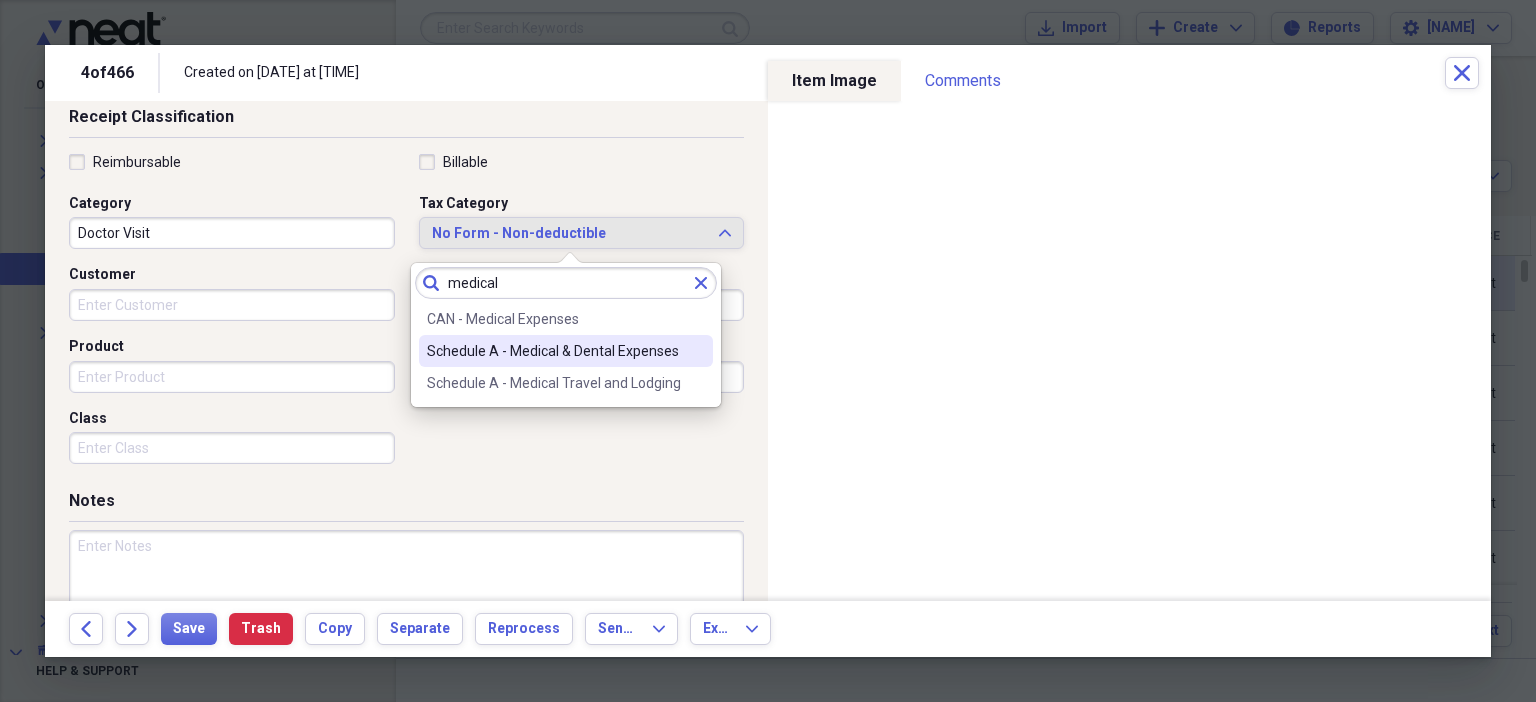 type on "medical" 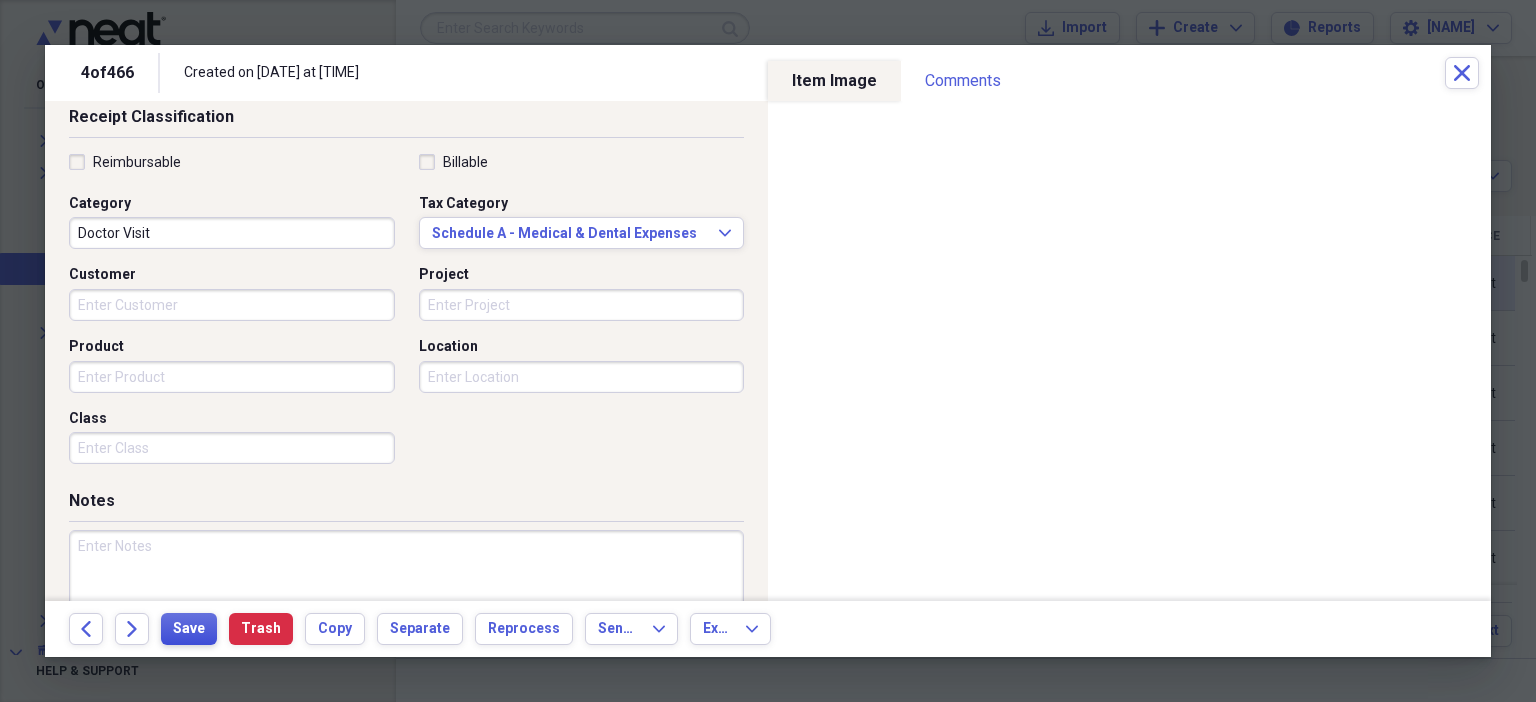 click on "Save" at bounding box center [189, 629] 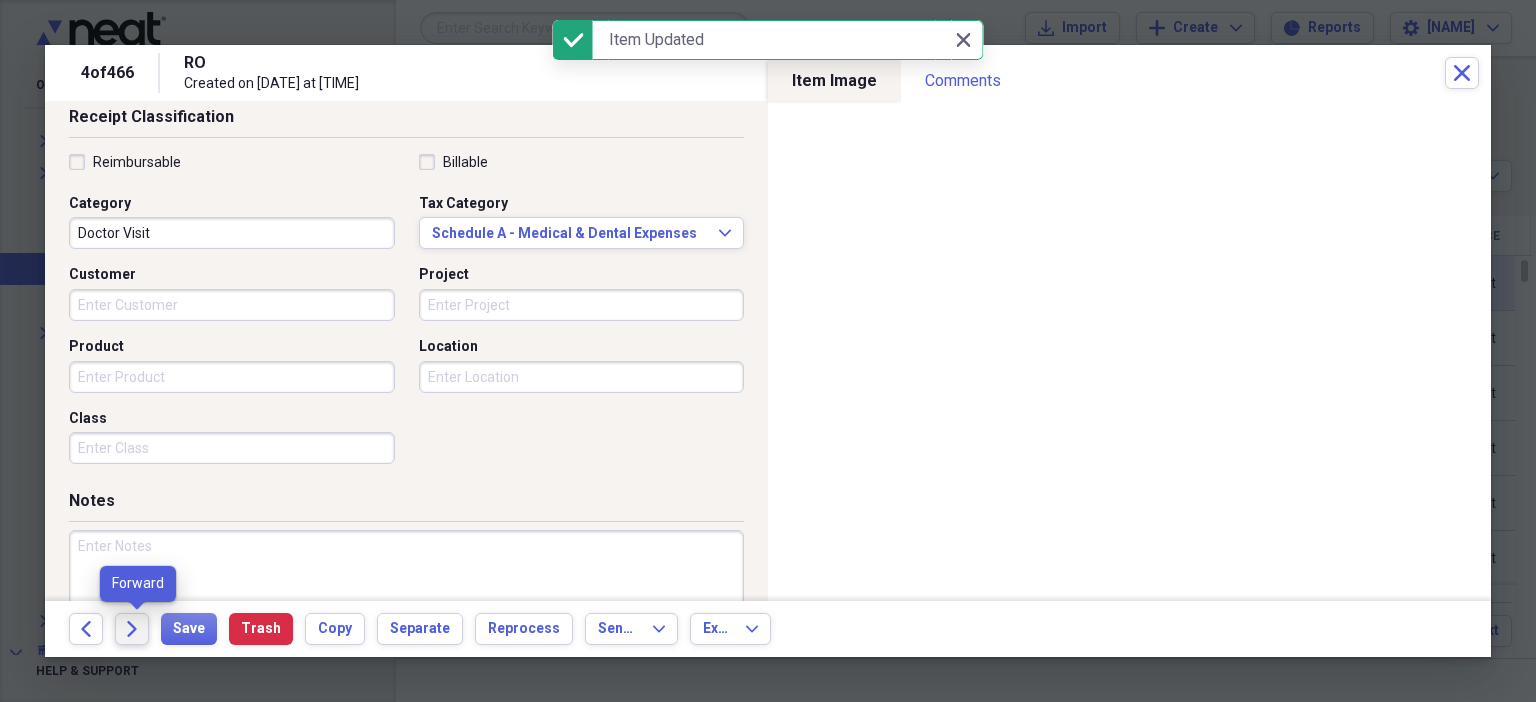 click 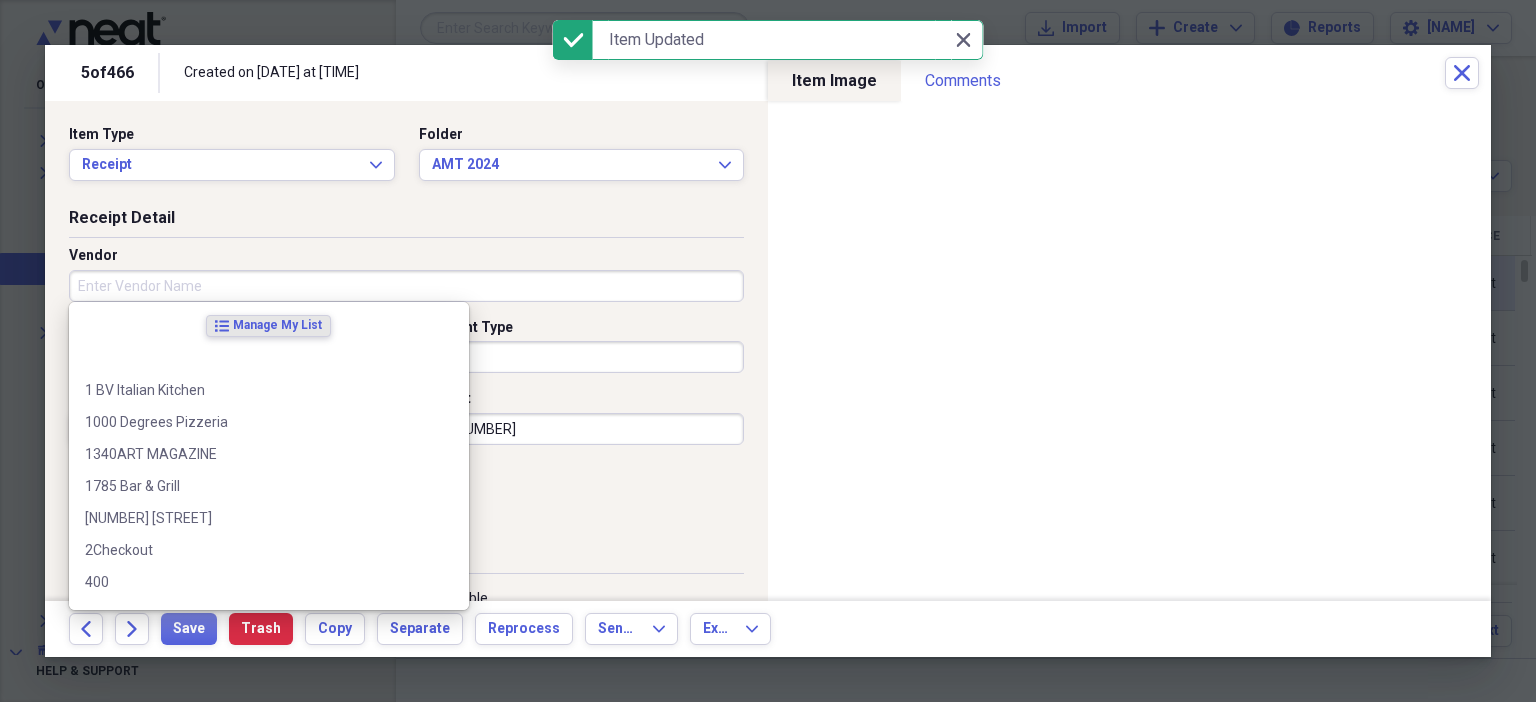 click on "Vendor" at bounding box center [406, 286] 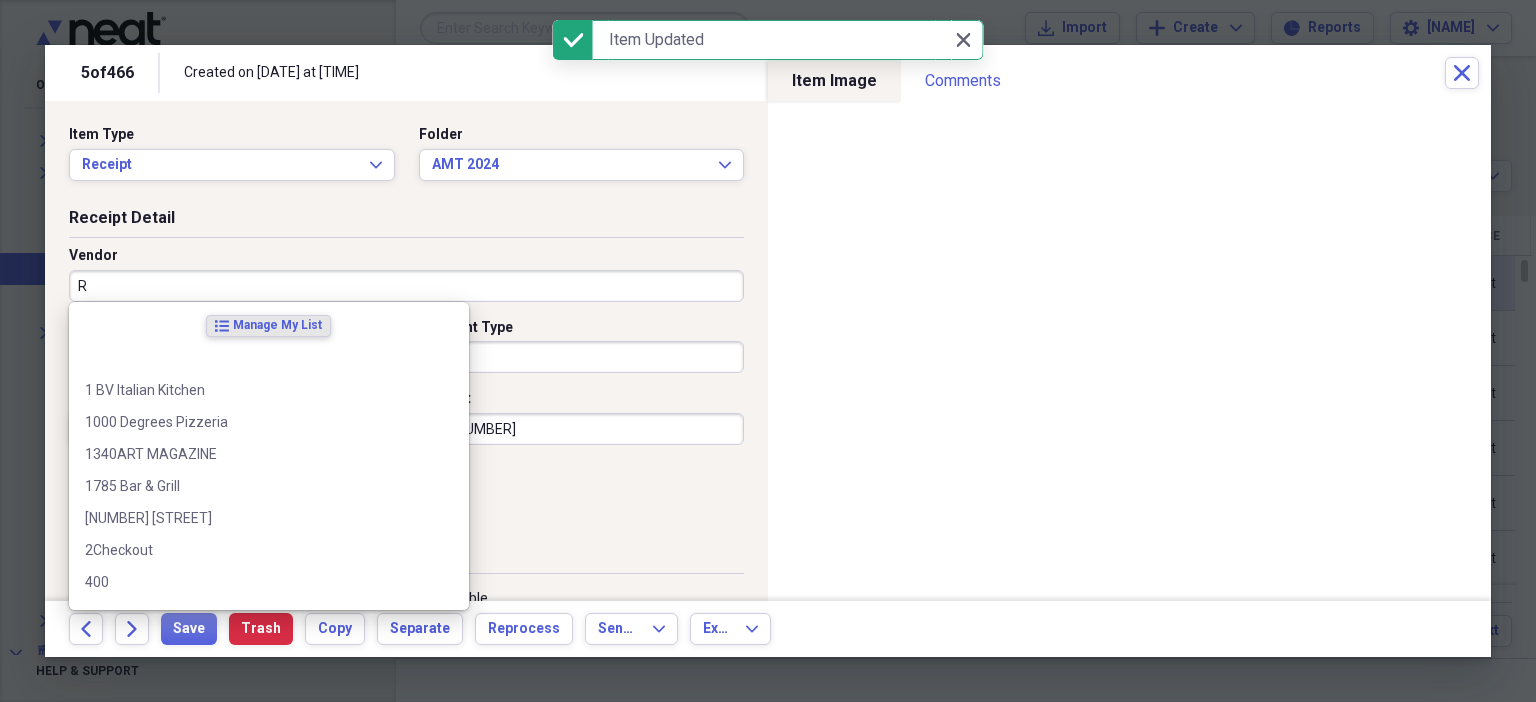 type on "RO" 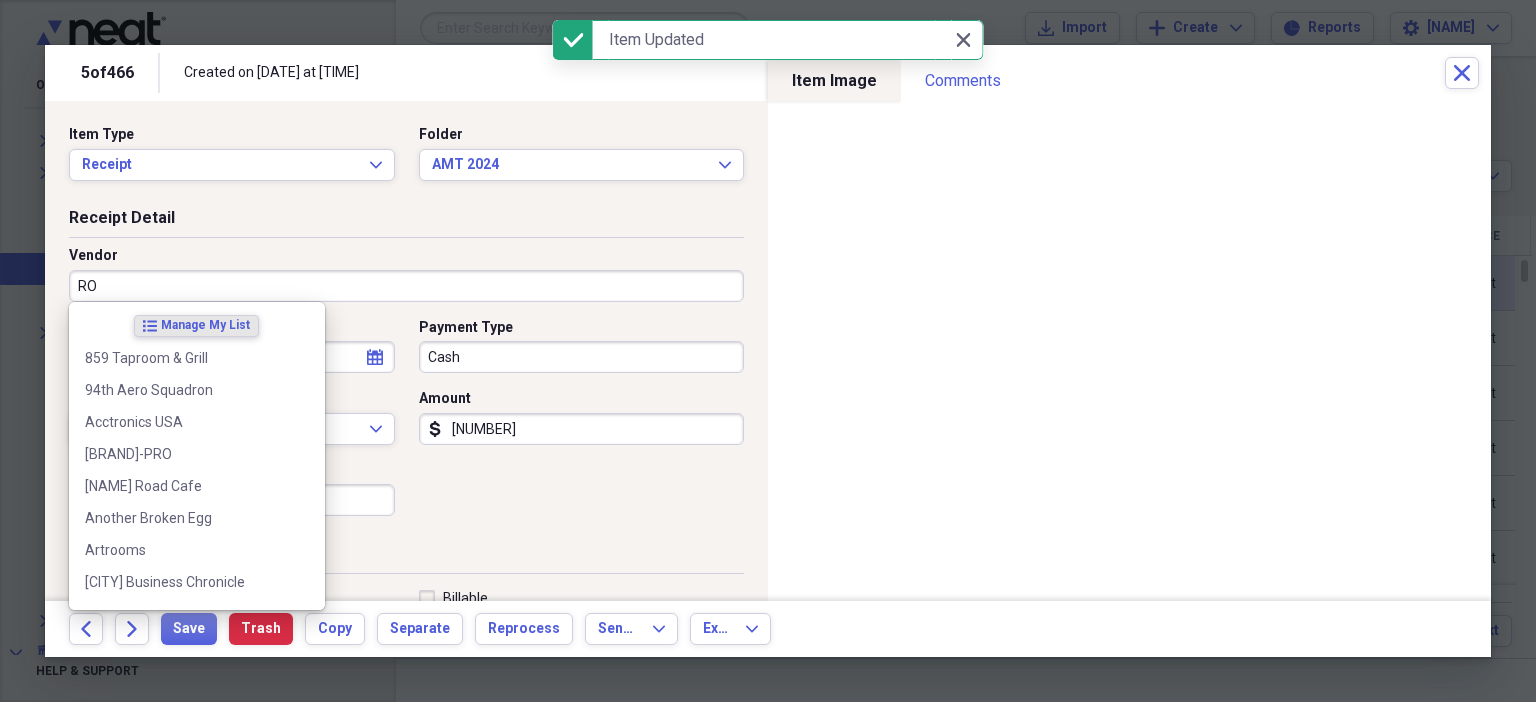 type on "Doctor Visit" 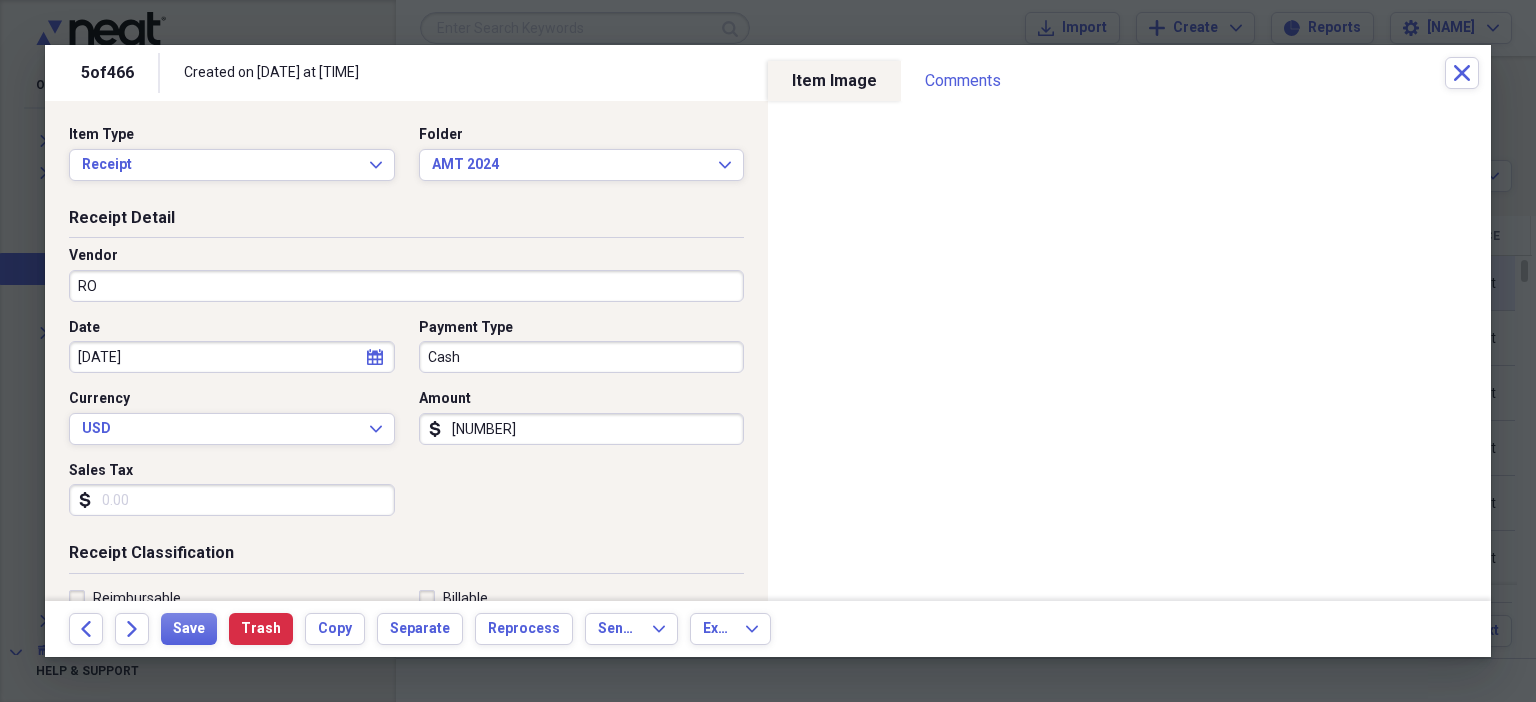 click on "Date [DATE] calendar Calendar Payment Type Cash Currency USD Expand Amount dollar-sign [AMOUNT] Sales Tax dollar-sign" at bounding box center (406, 425) 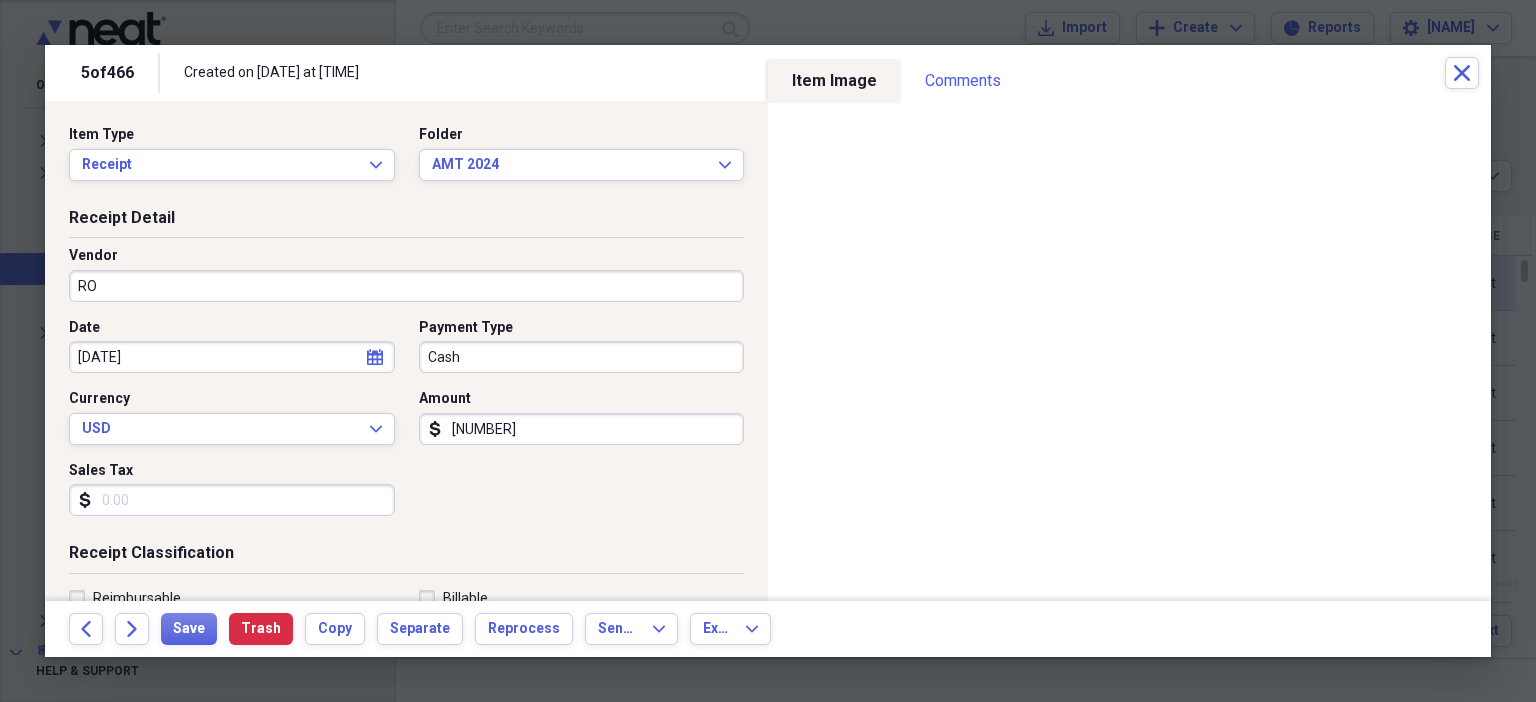 scroll, scrollTop: 436, scrollLeft: 0, axis: vertical 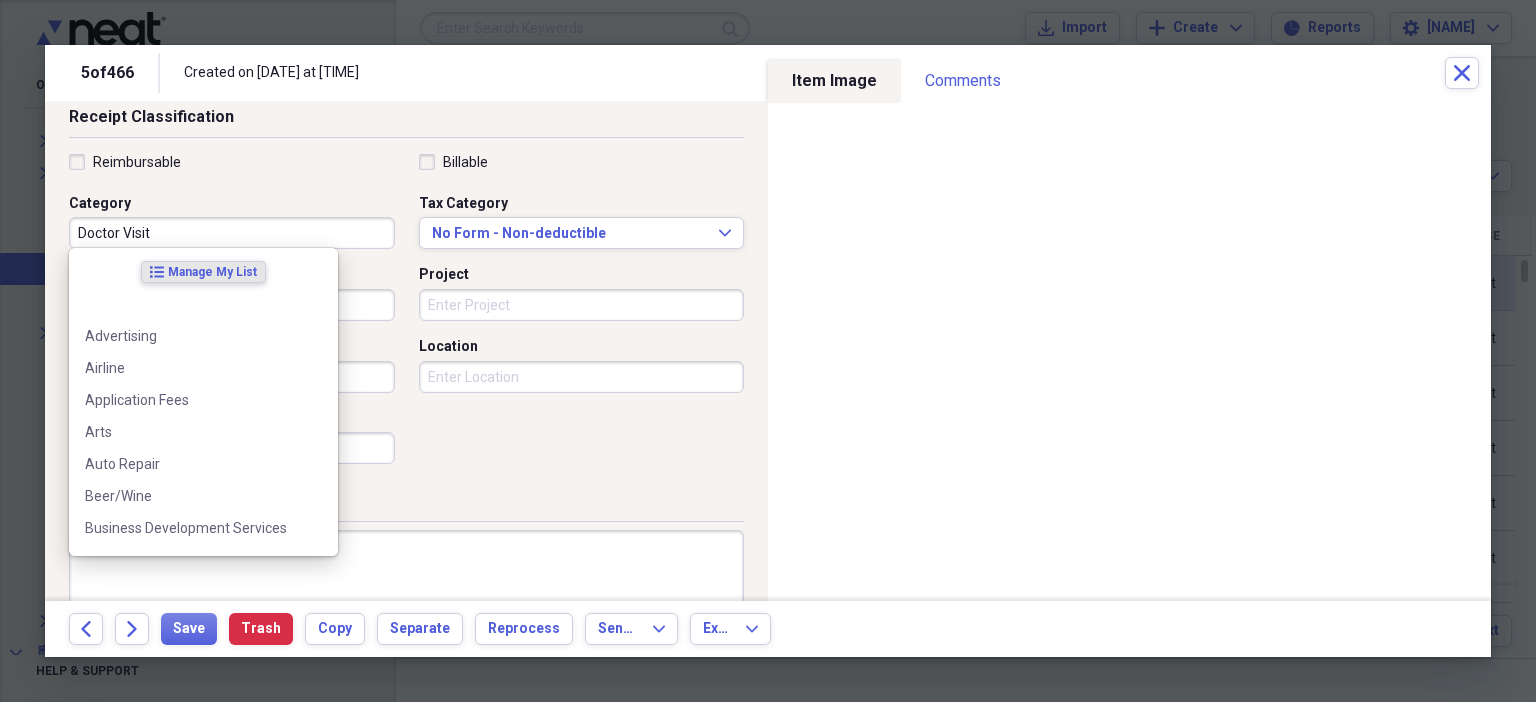 click on "Doctor Visit" at bounding box center [232, 233] 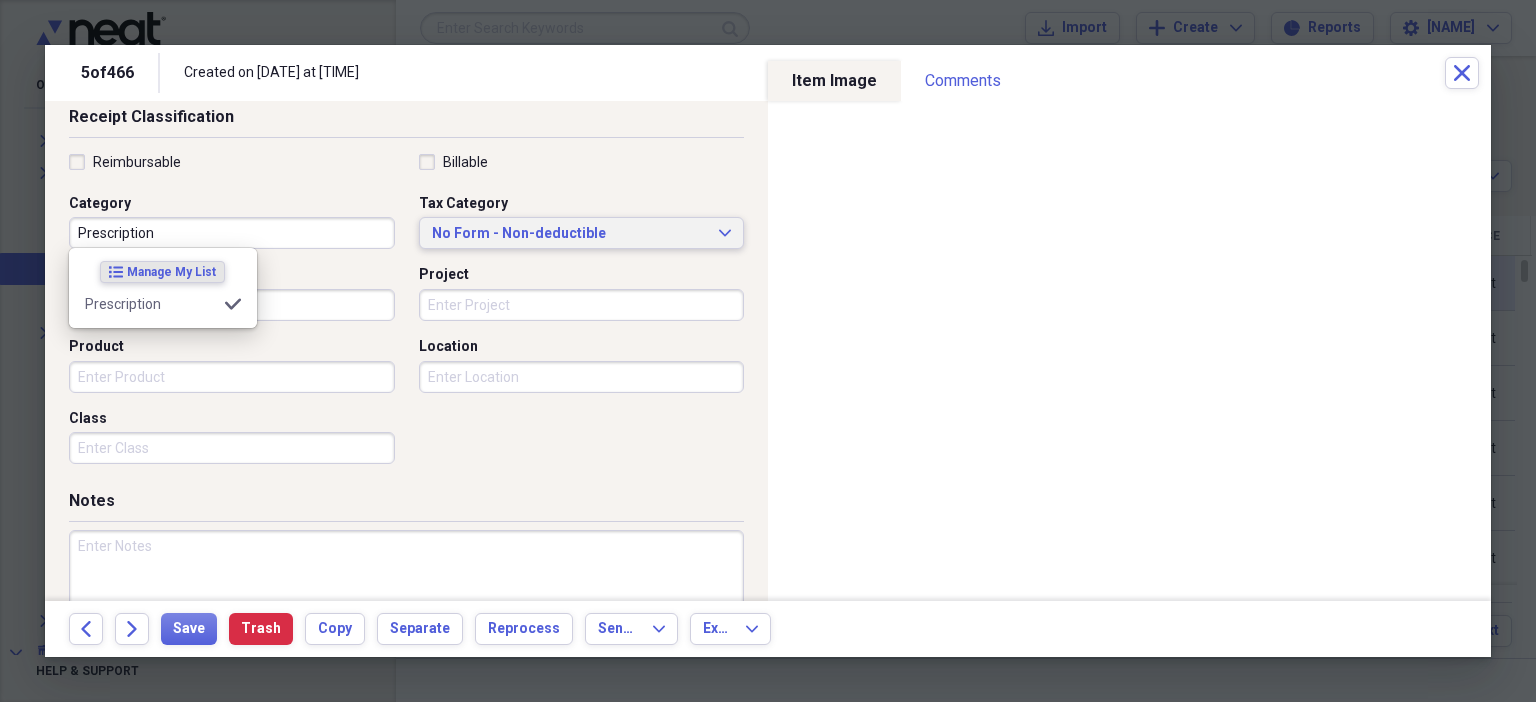 type on "Prescription" 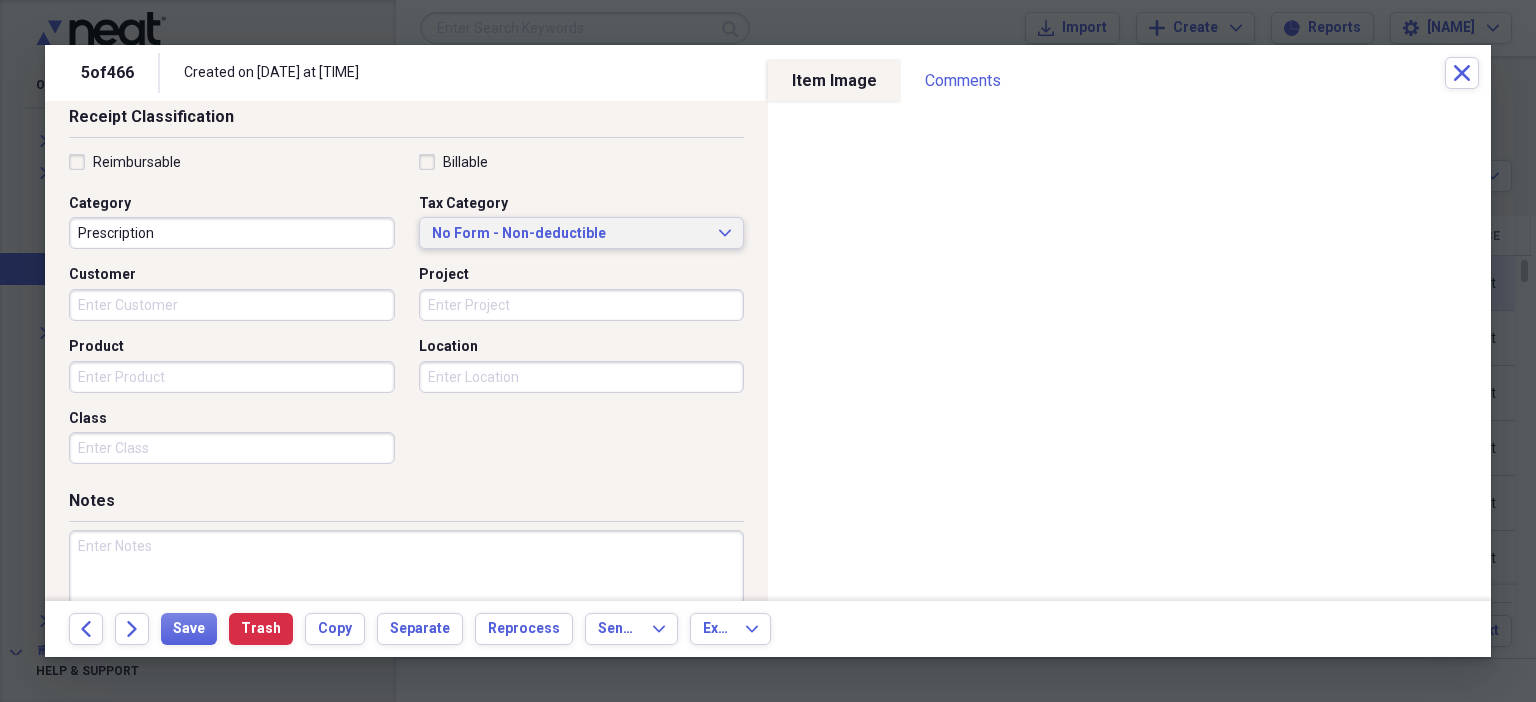 click on "No Form - Non-deductible" at bounding box center [570, 234] 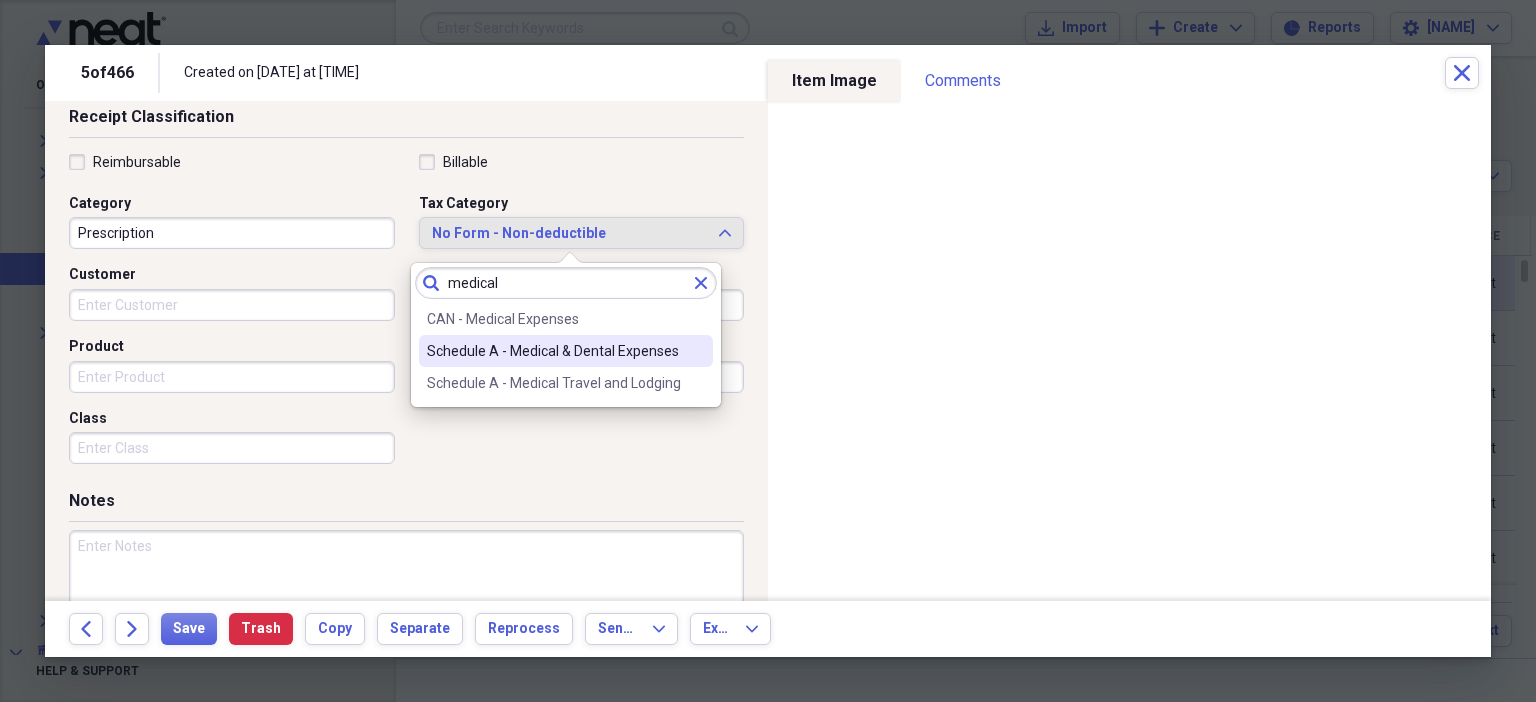 type on "medical" 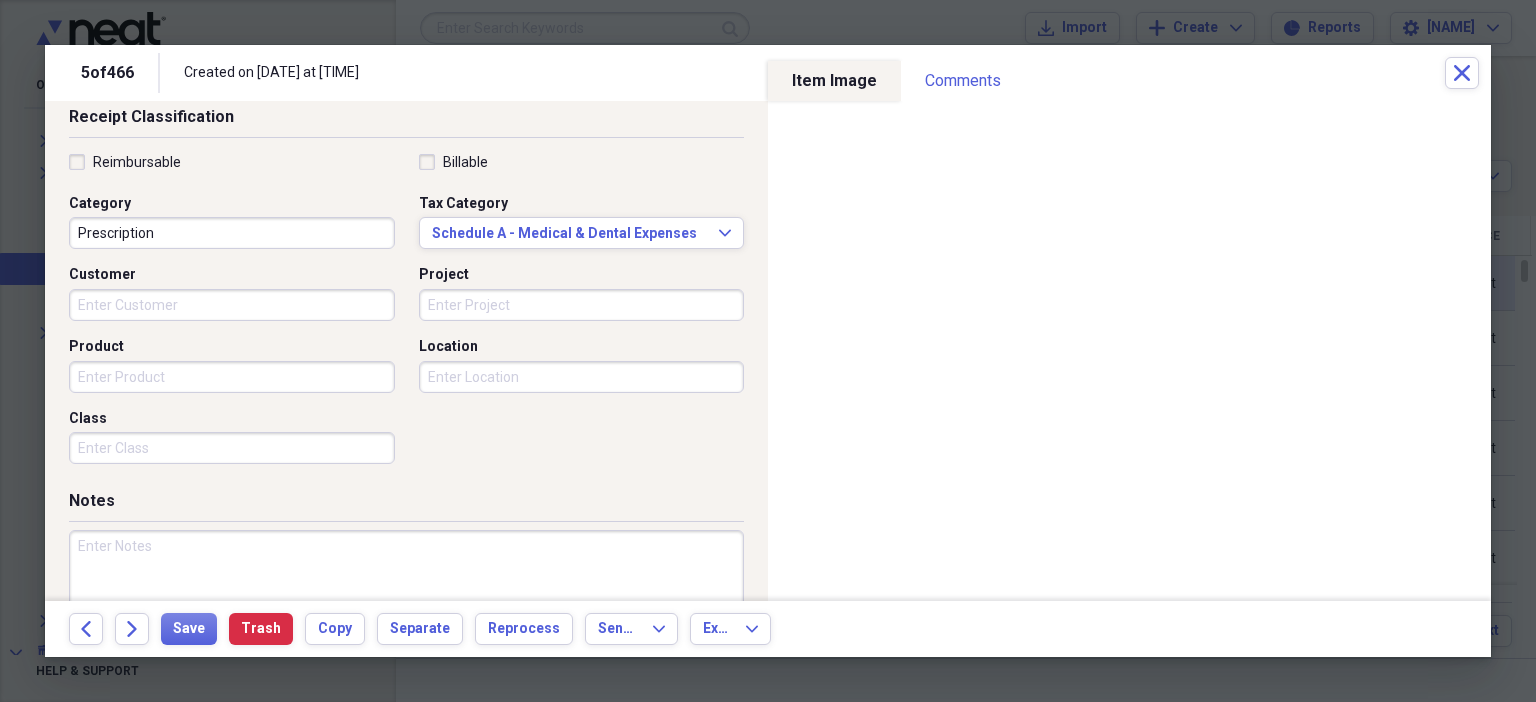 click at bounding box center [406, 595] 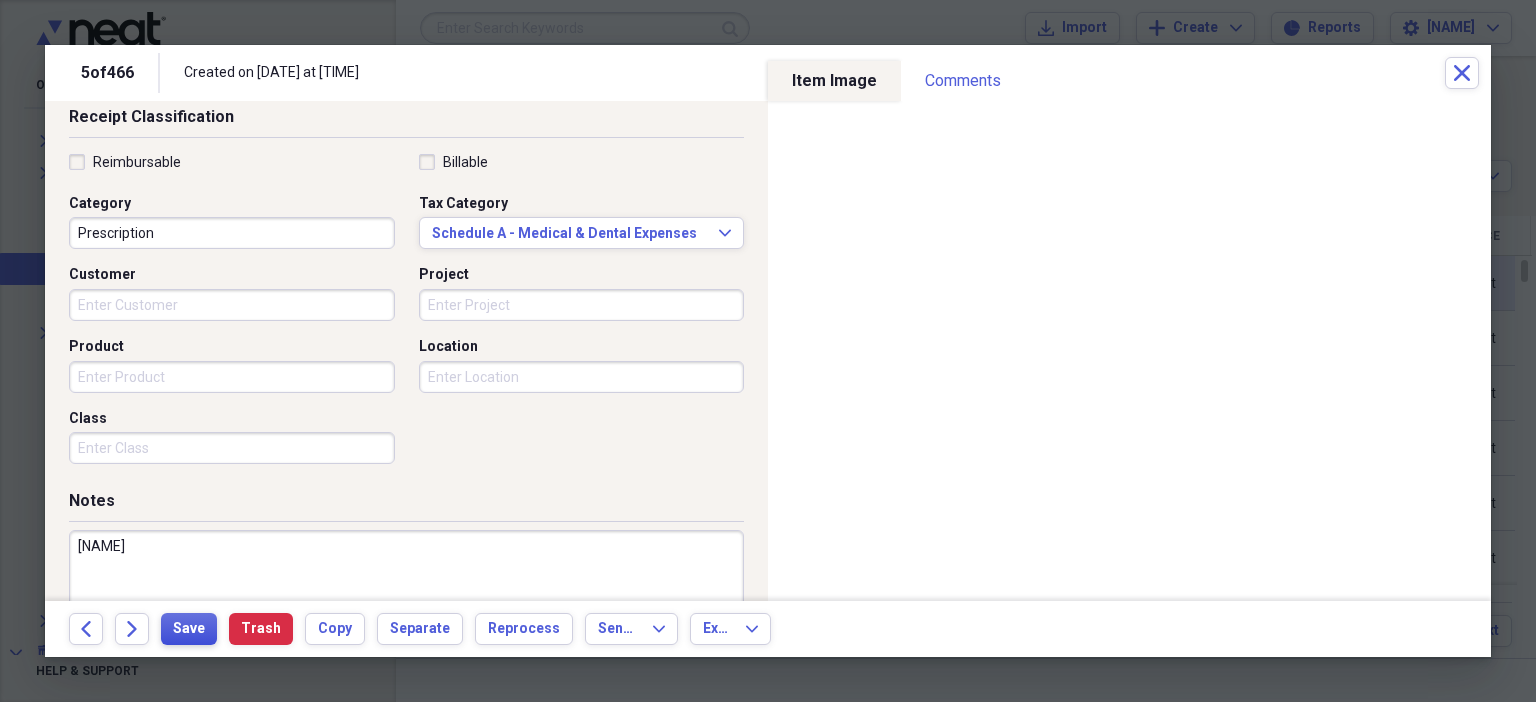 type on "[NAME]" 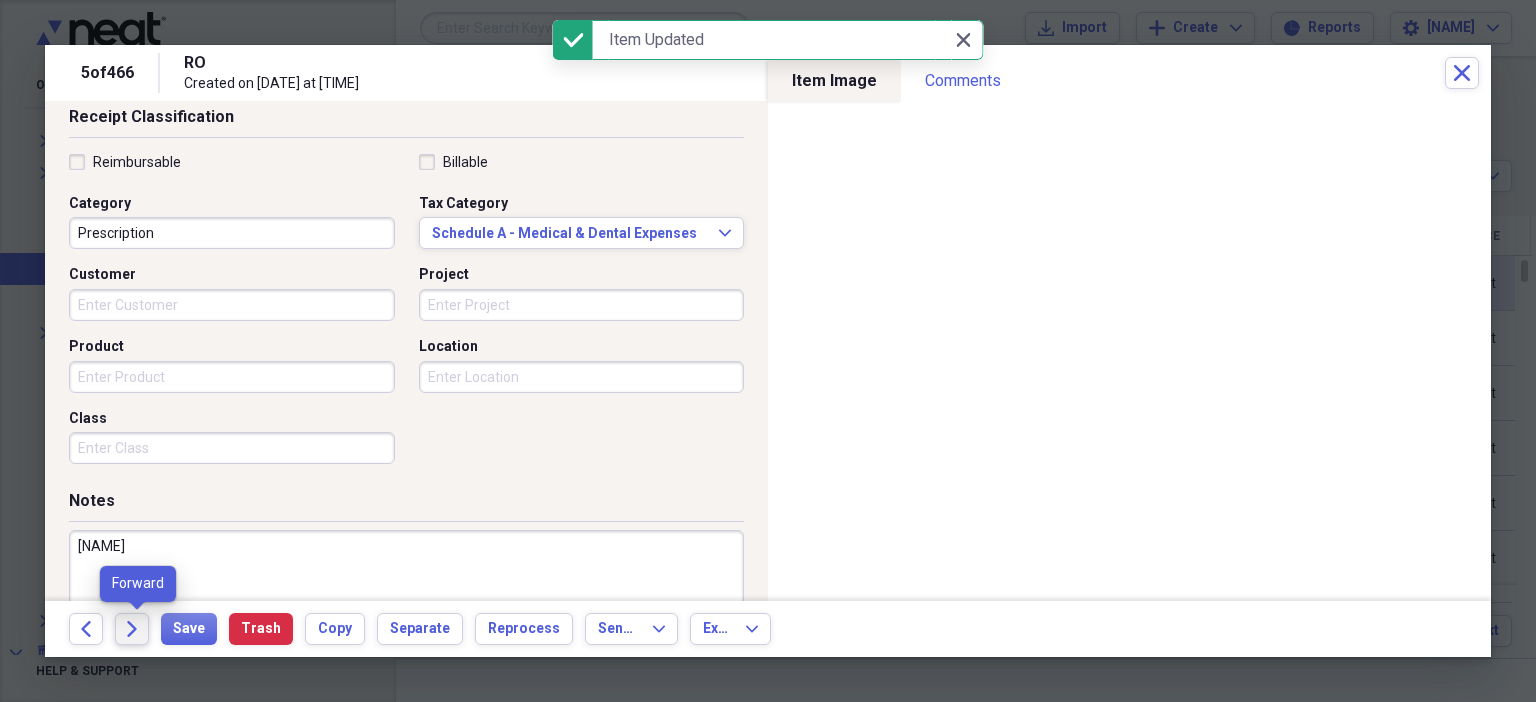 click on "Forward" 